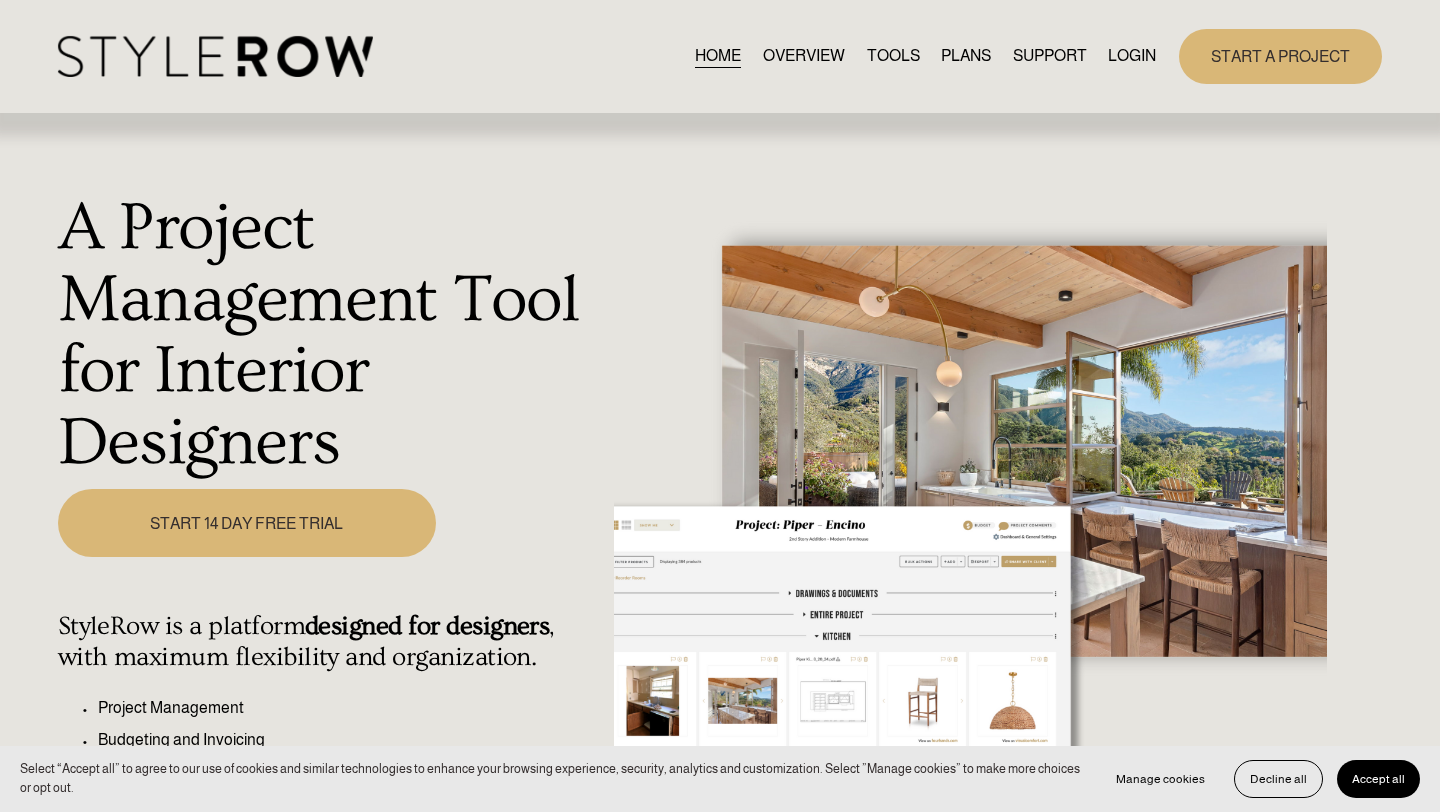 scroll, scrollTop: 0, scrollLeft: 0, axis: both 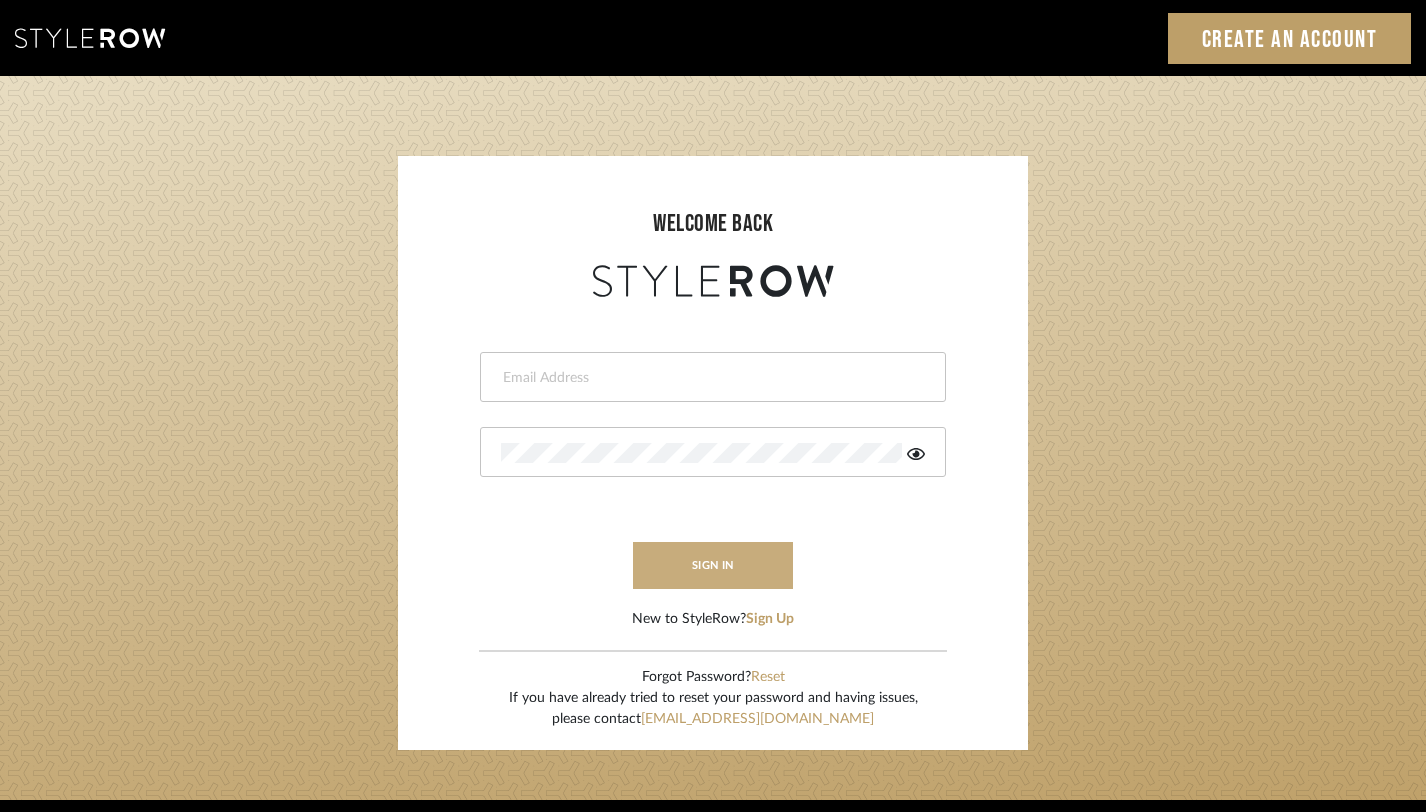 type on "monica@tfoxinteriors.com" 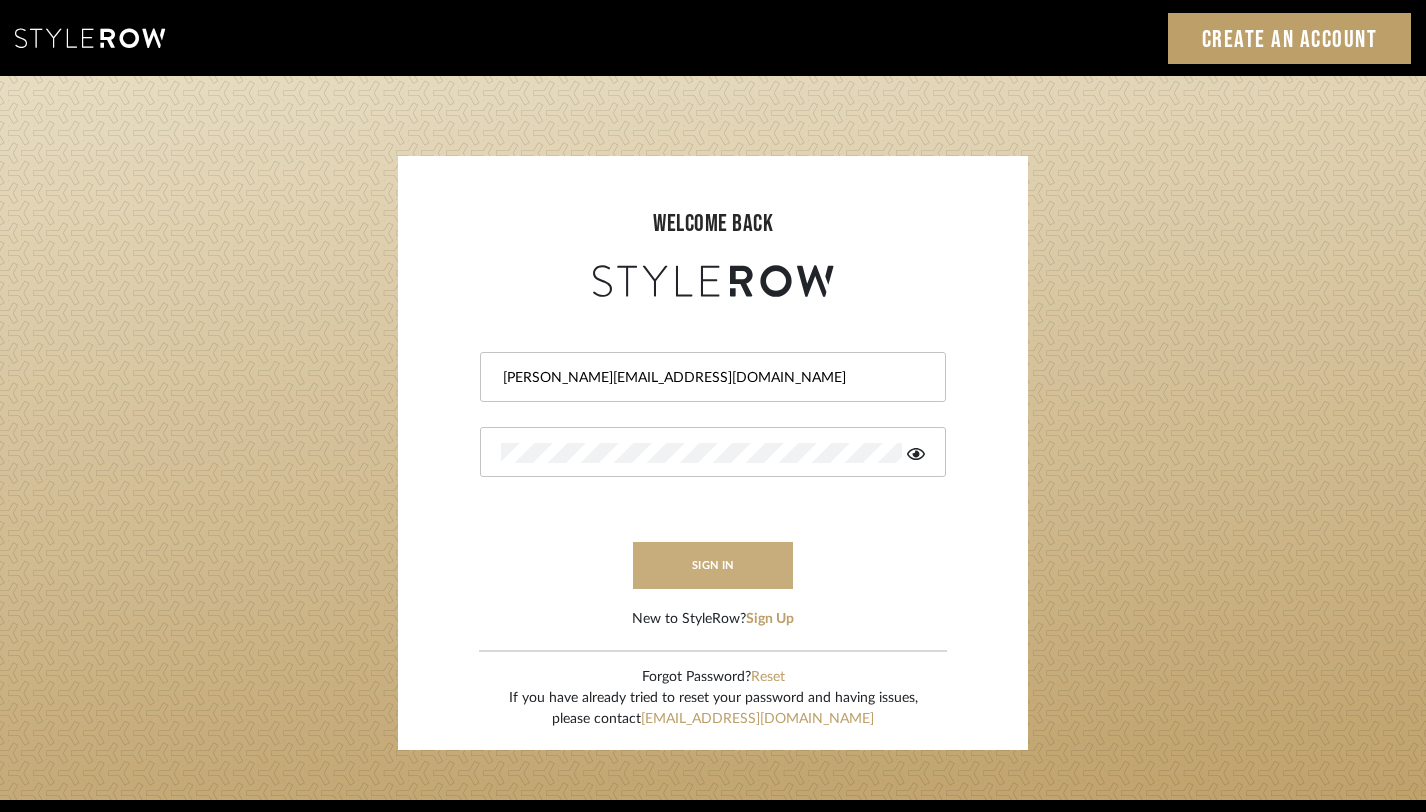 click on "sign in" at bounding box center [713, 565] 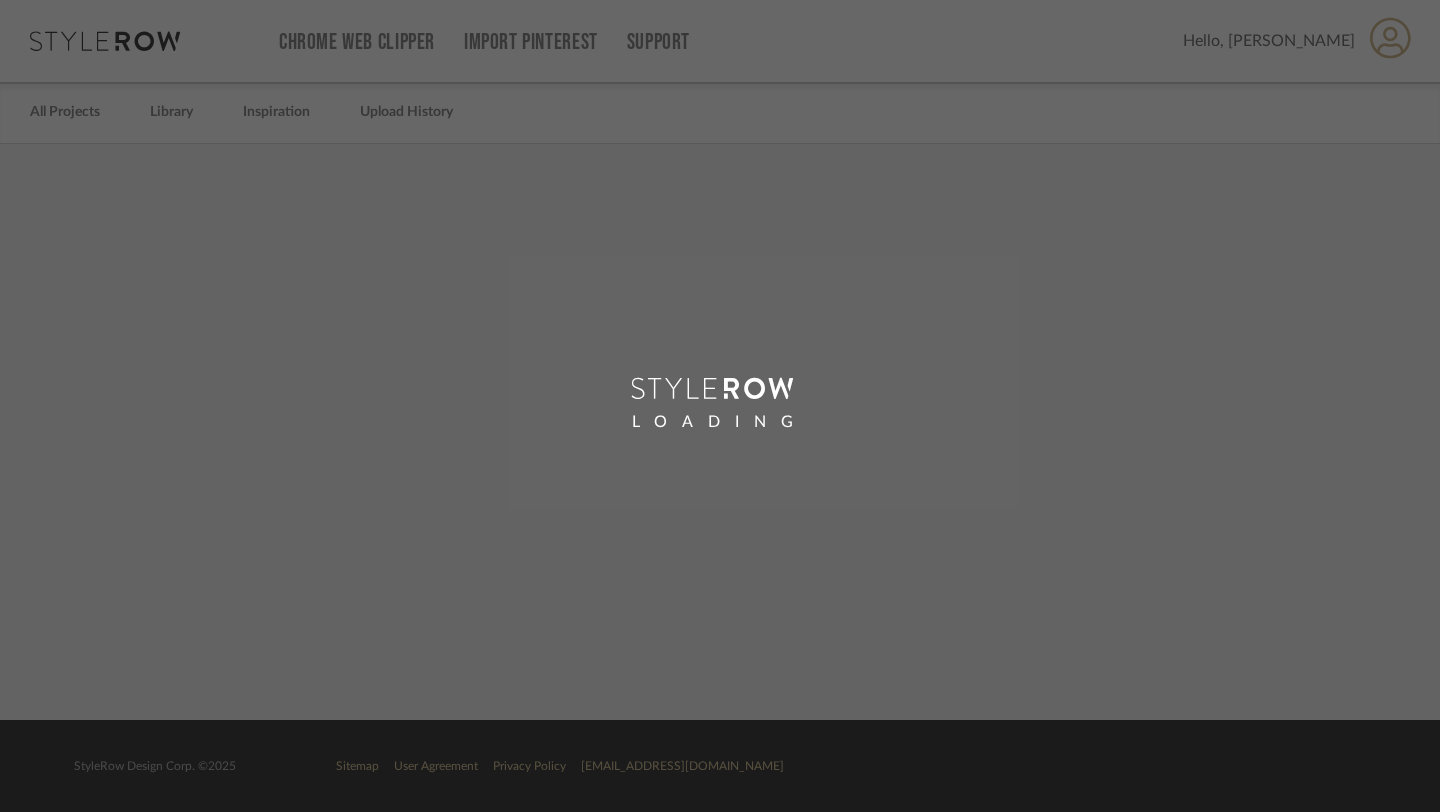 scroll, scrollTop: 0, scrollLeft: 0, axis: both 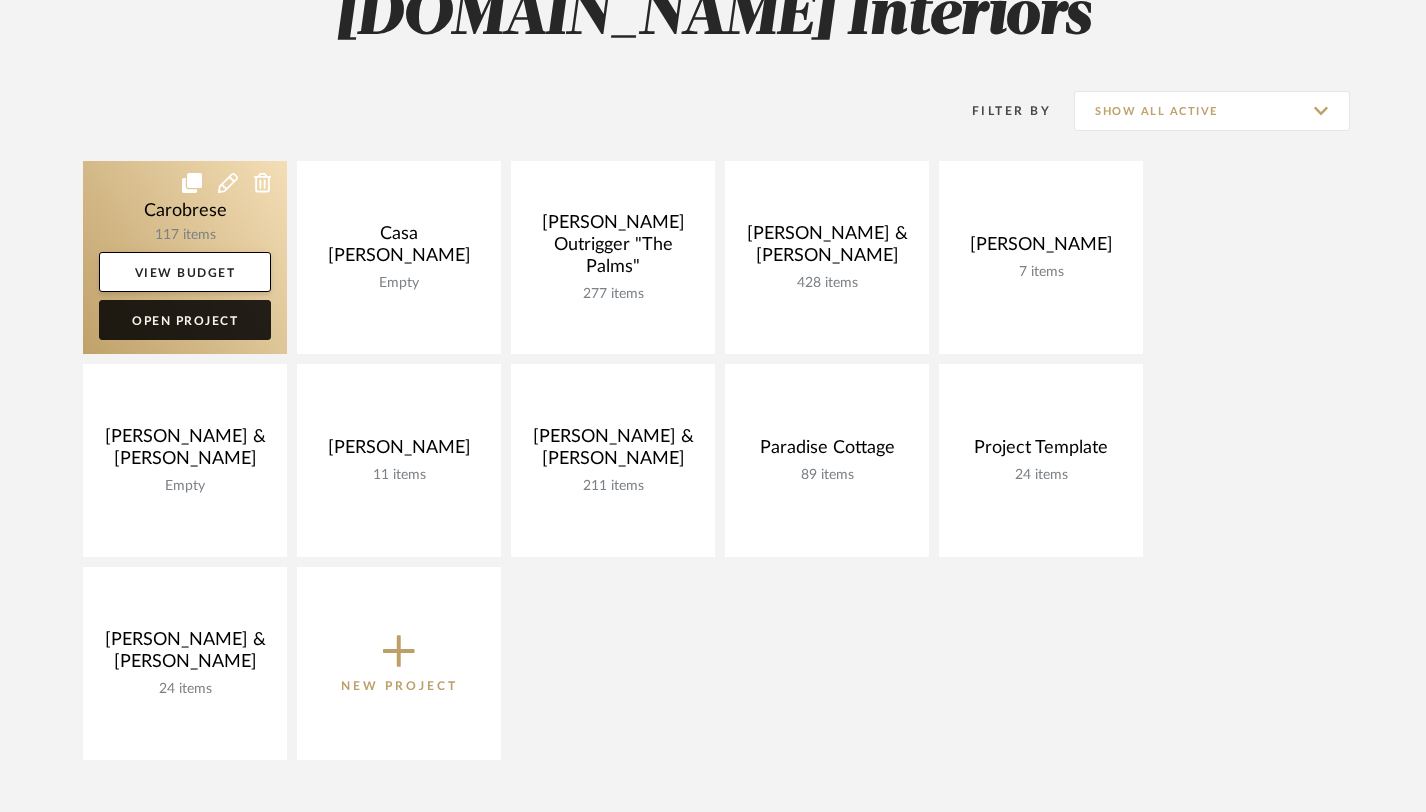 click on "Open Project" 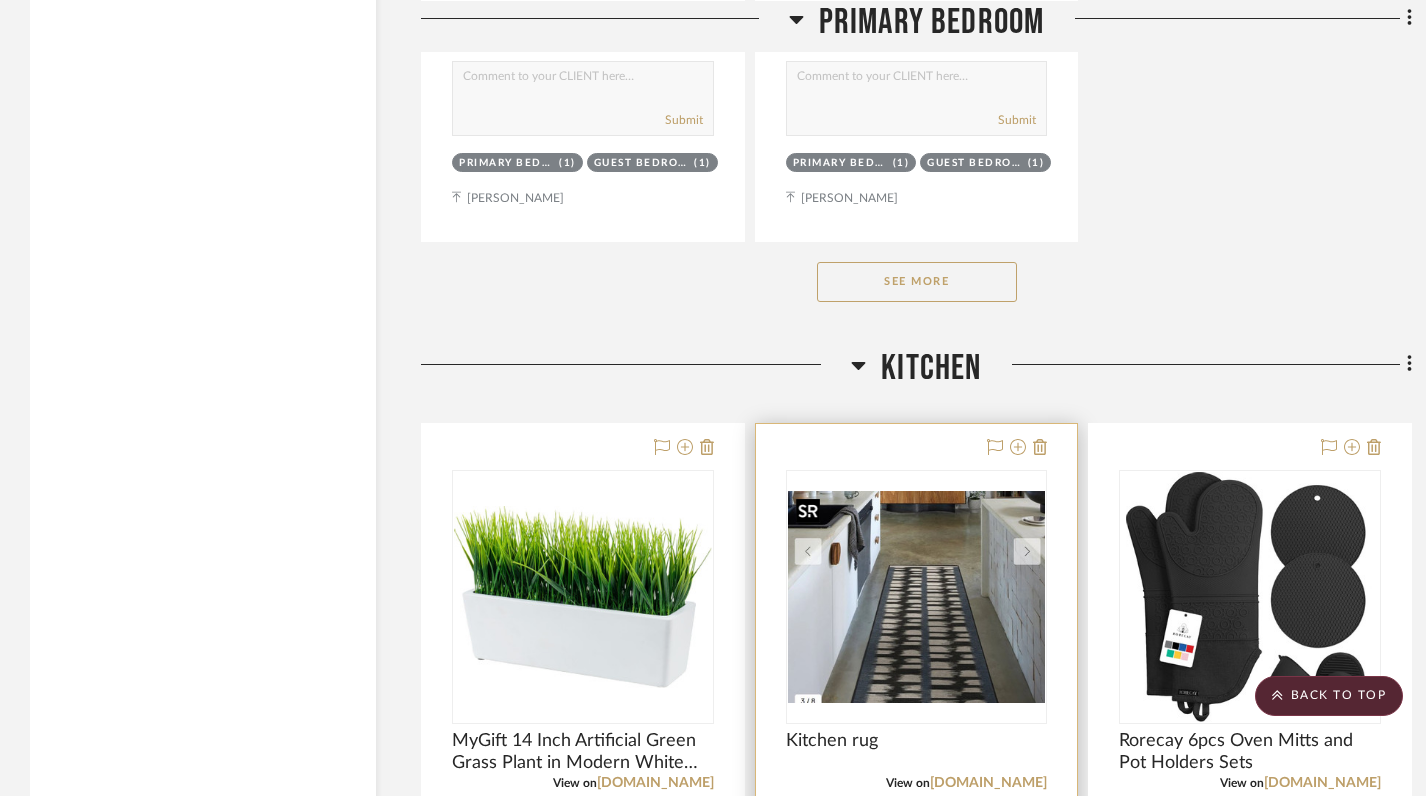 scroll, scrollTop: 2948, scrollLeft: 0, axis: vertical 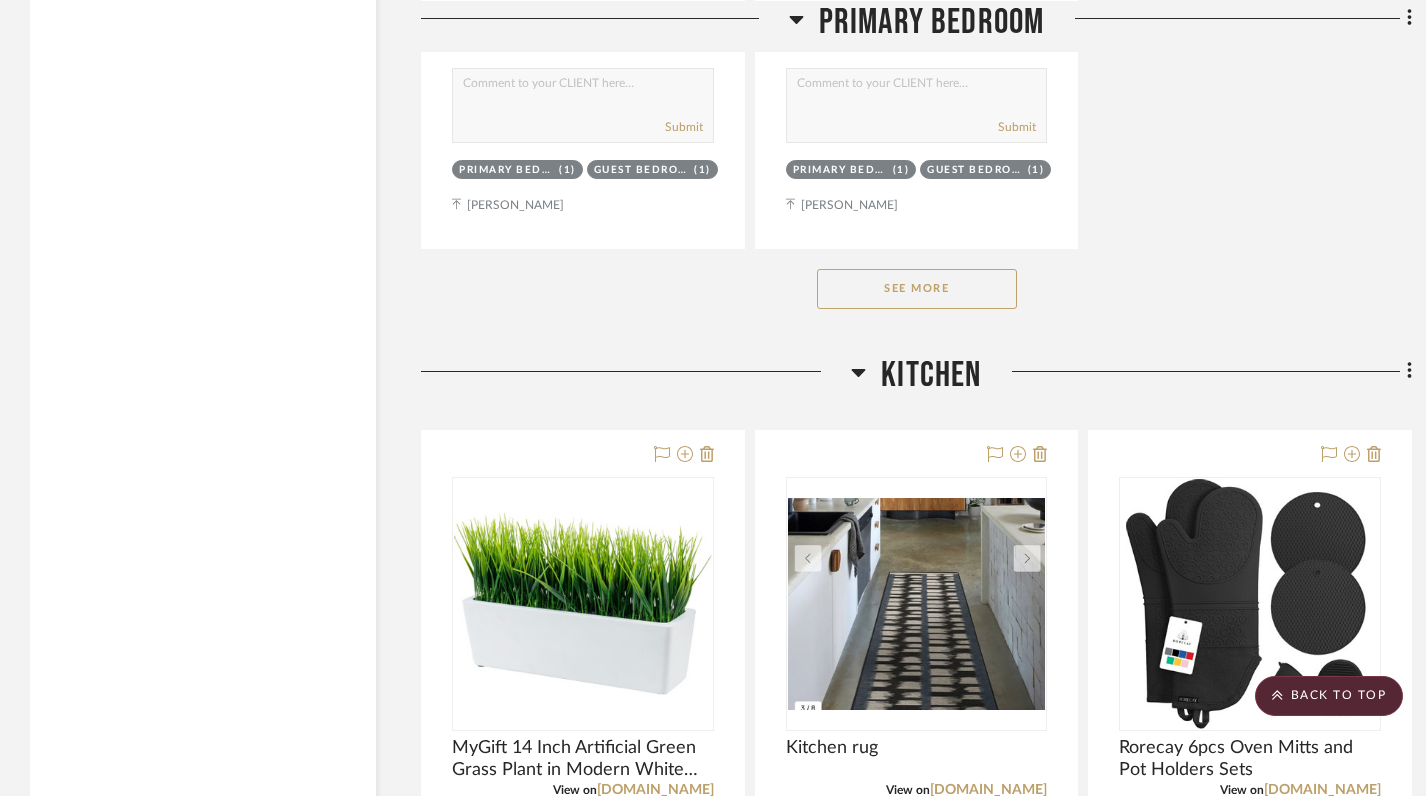 click on "See More" 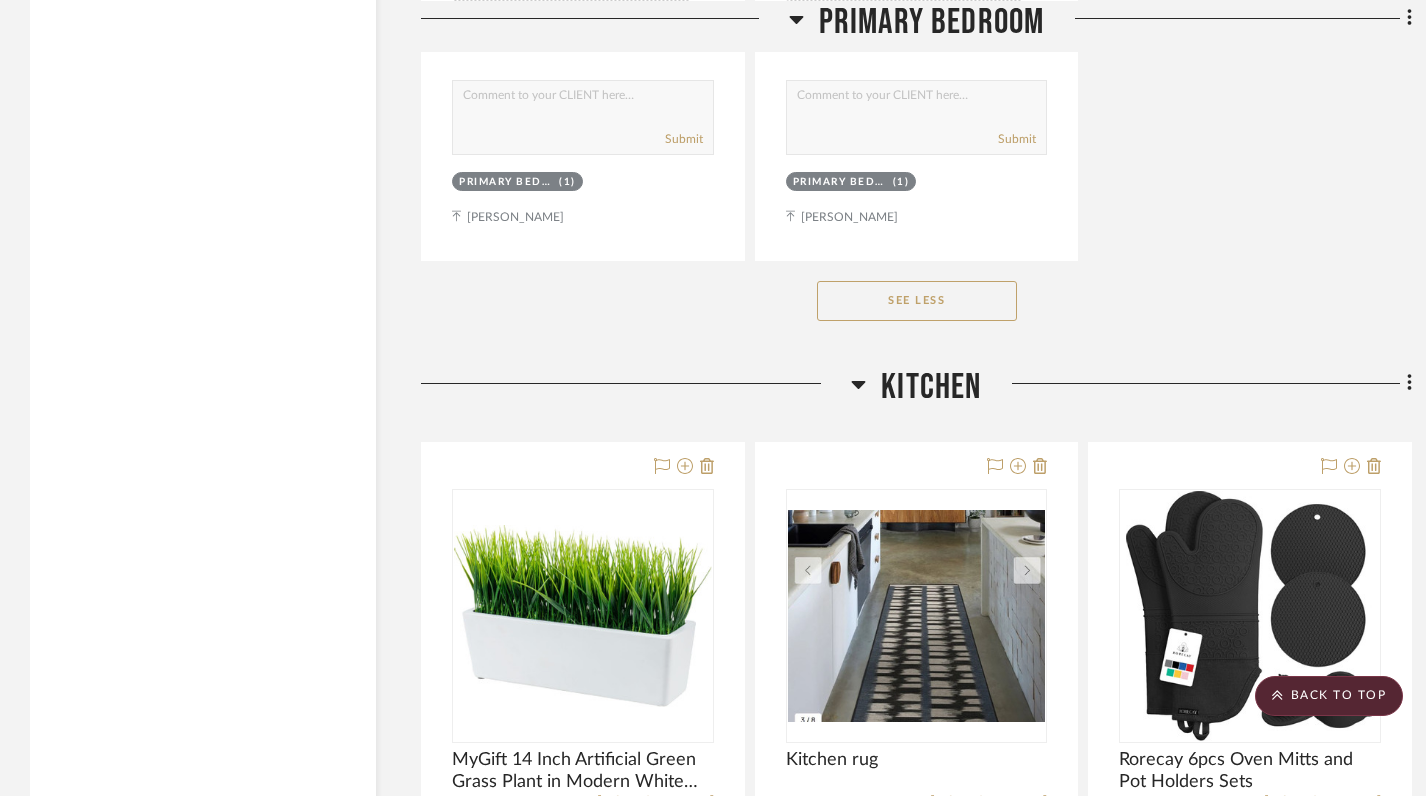 scroll, scrollTop: 6765, scrollLeft: 0, axis: vertical 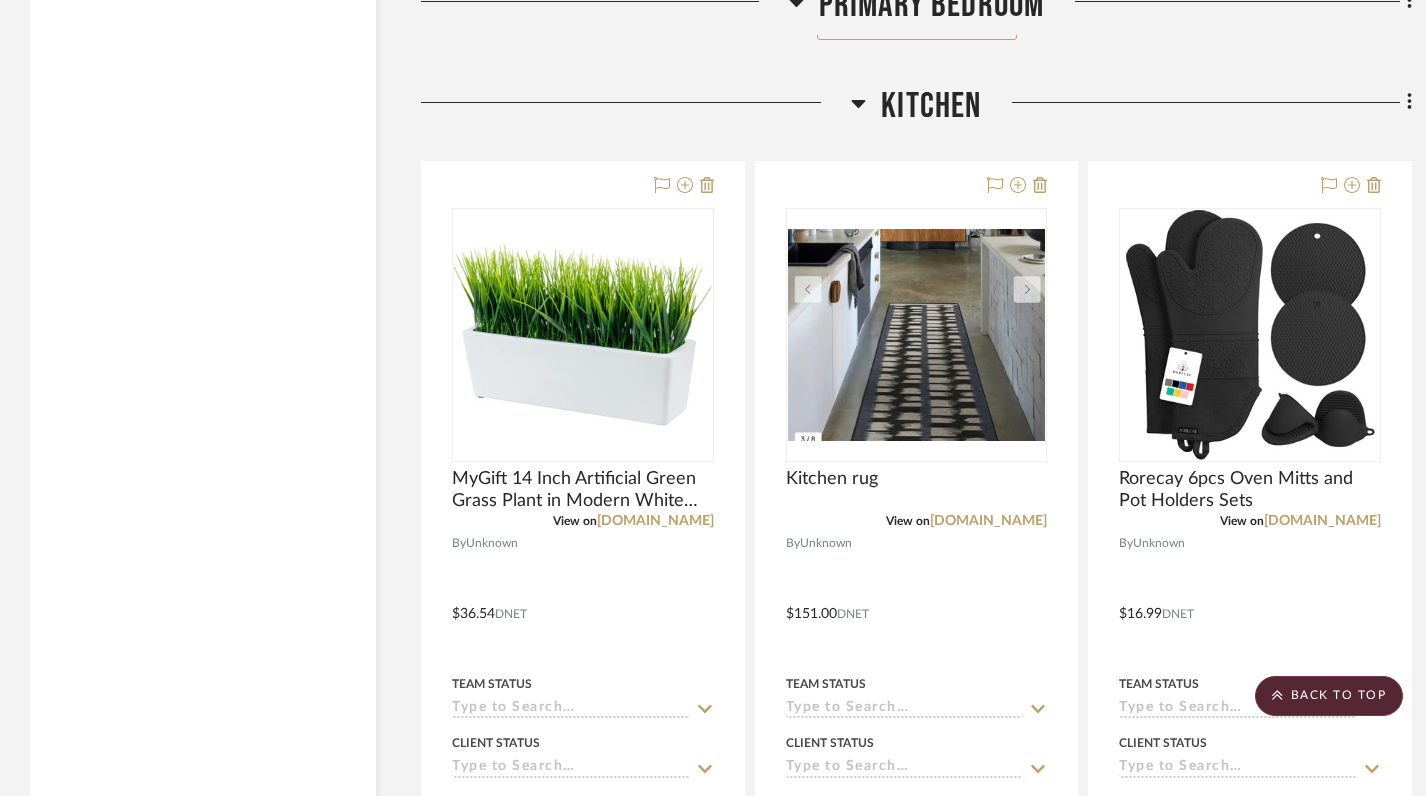 click 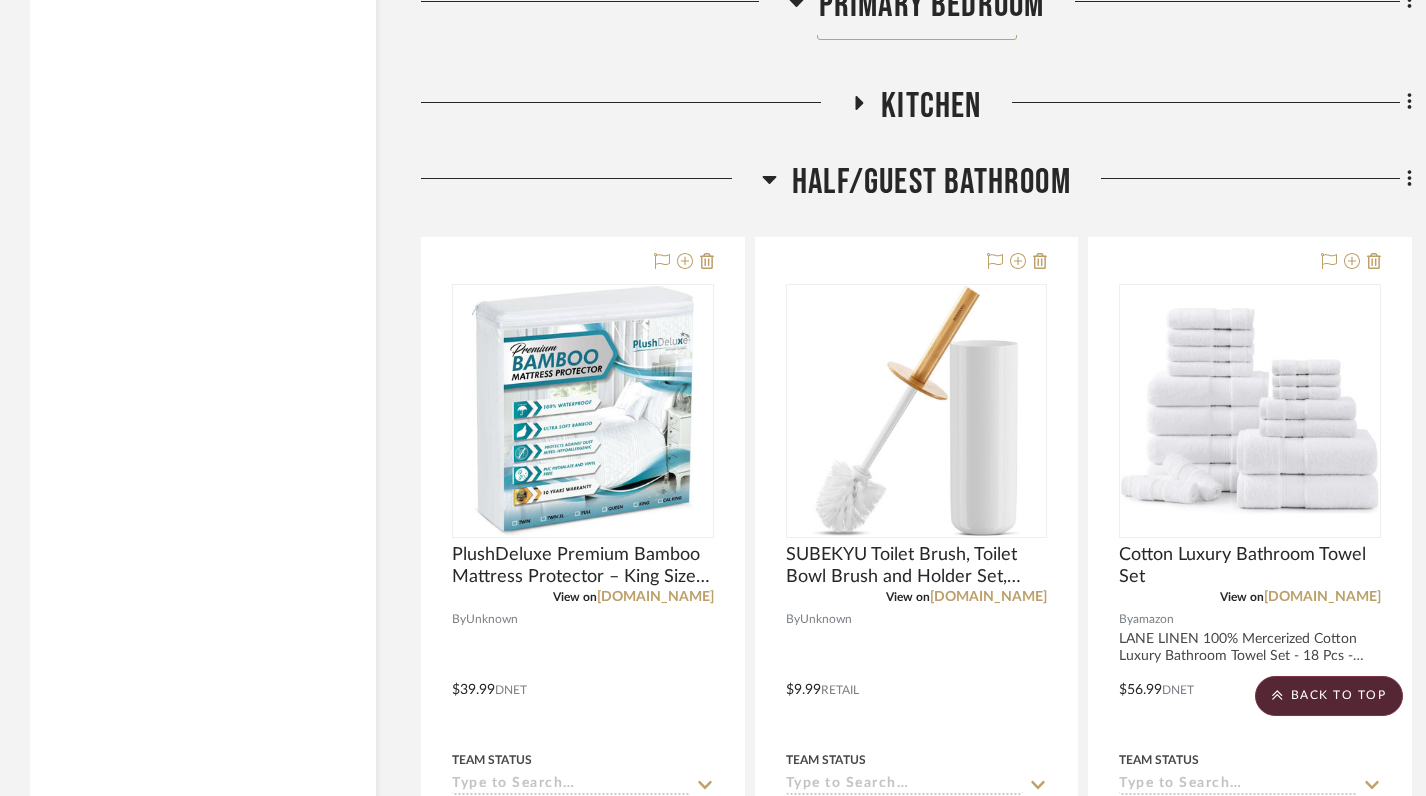 click 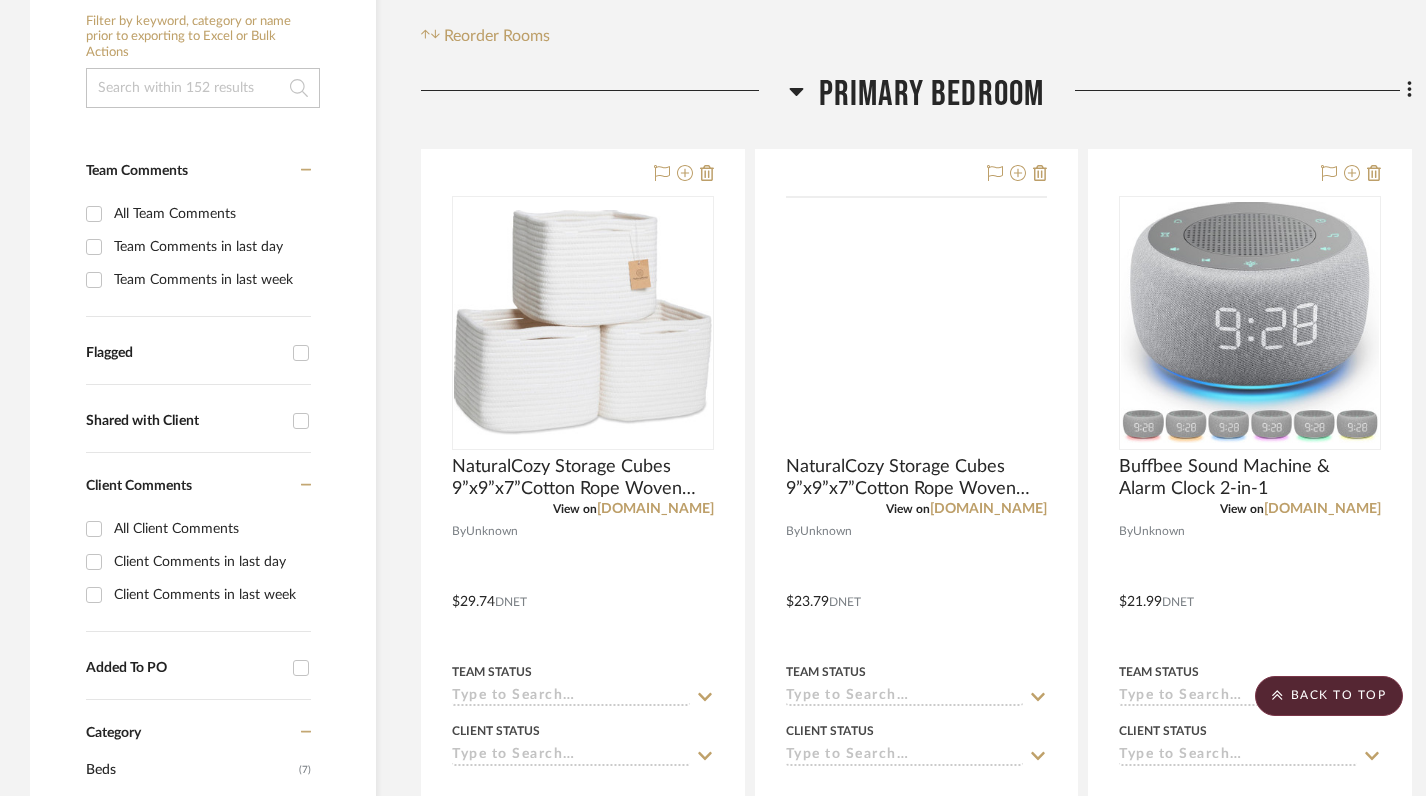 scroll, scrollTop: 0, scrollLeft: 0, axis: both 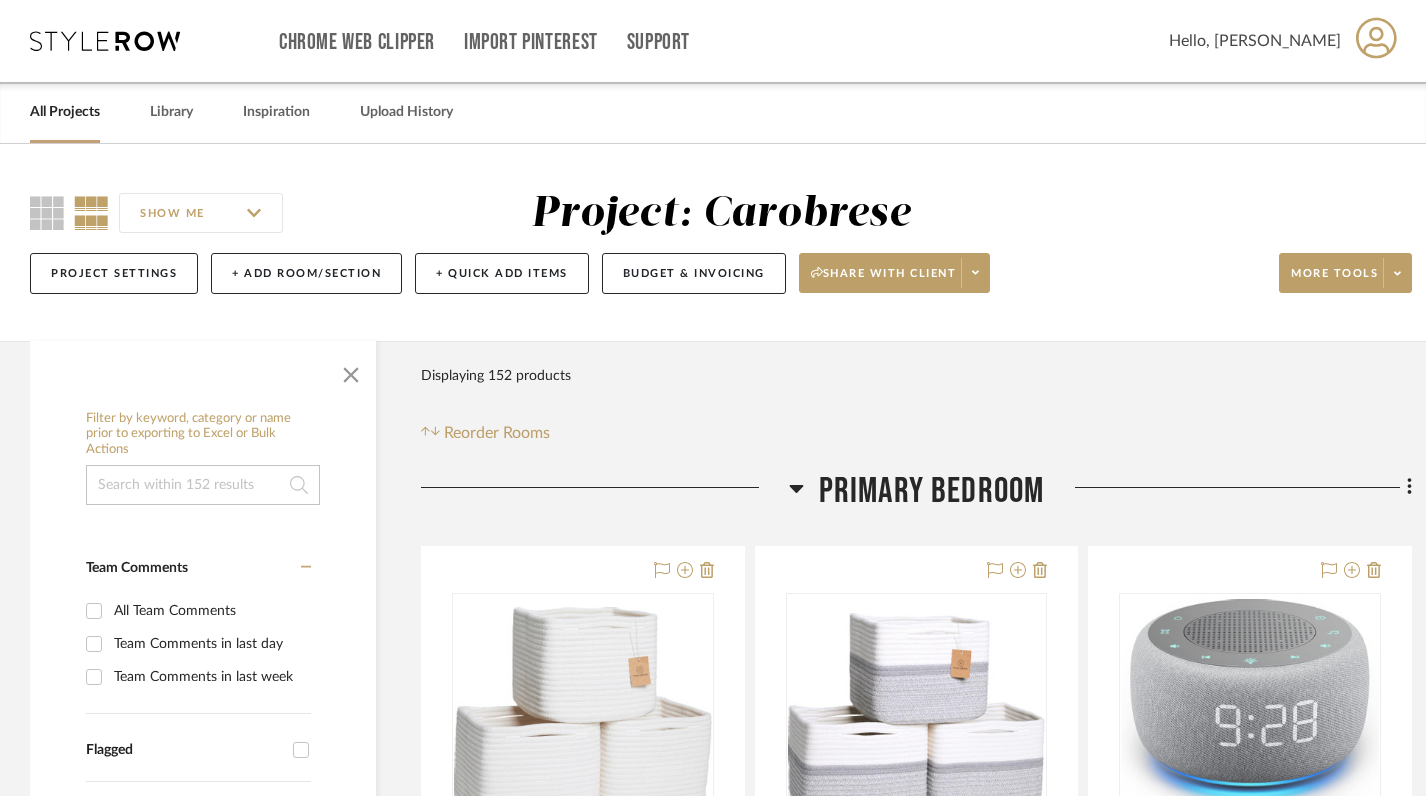 click 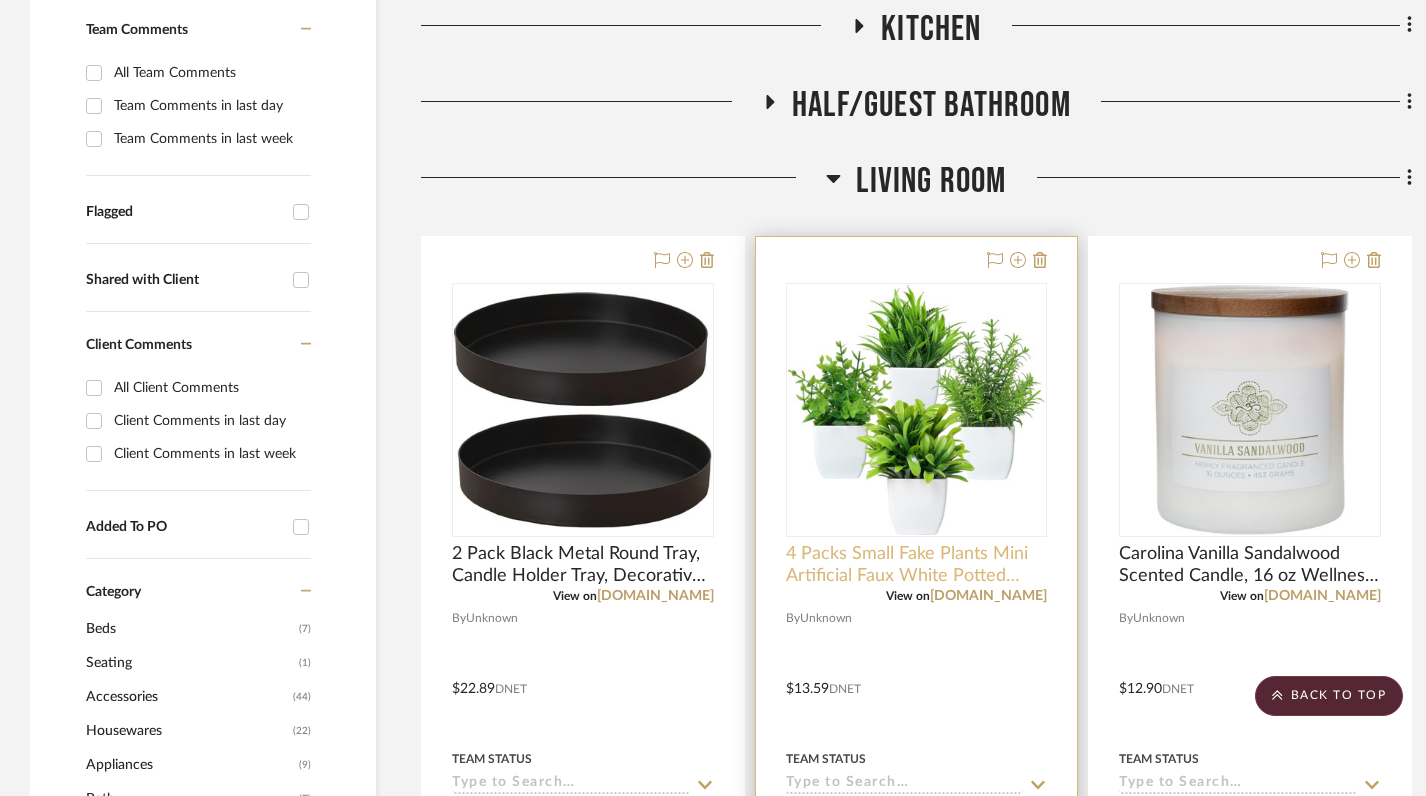 scroll, scrollTop: 528, scrollLeft: 0, axis: vertical 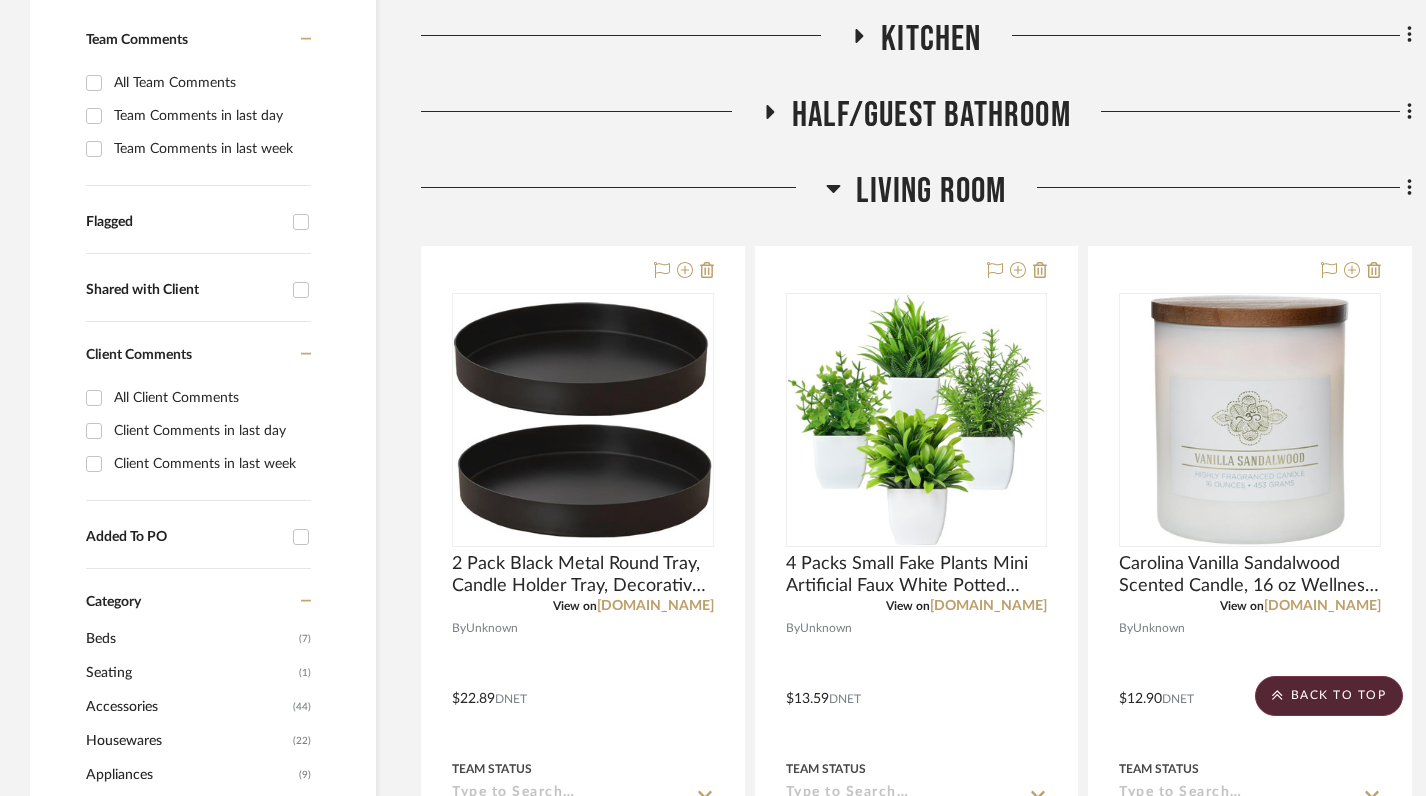 click 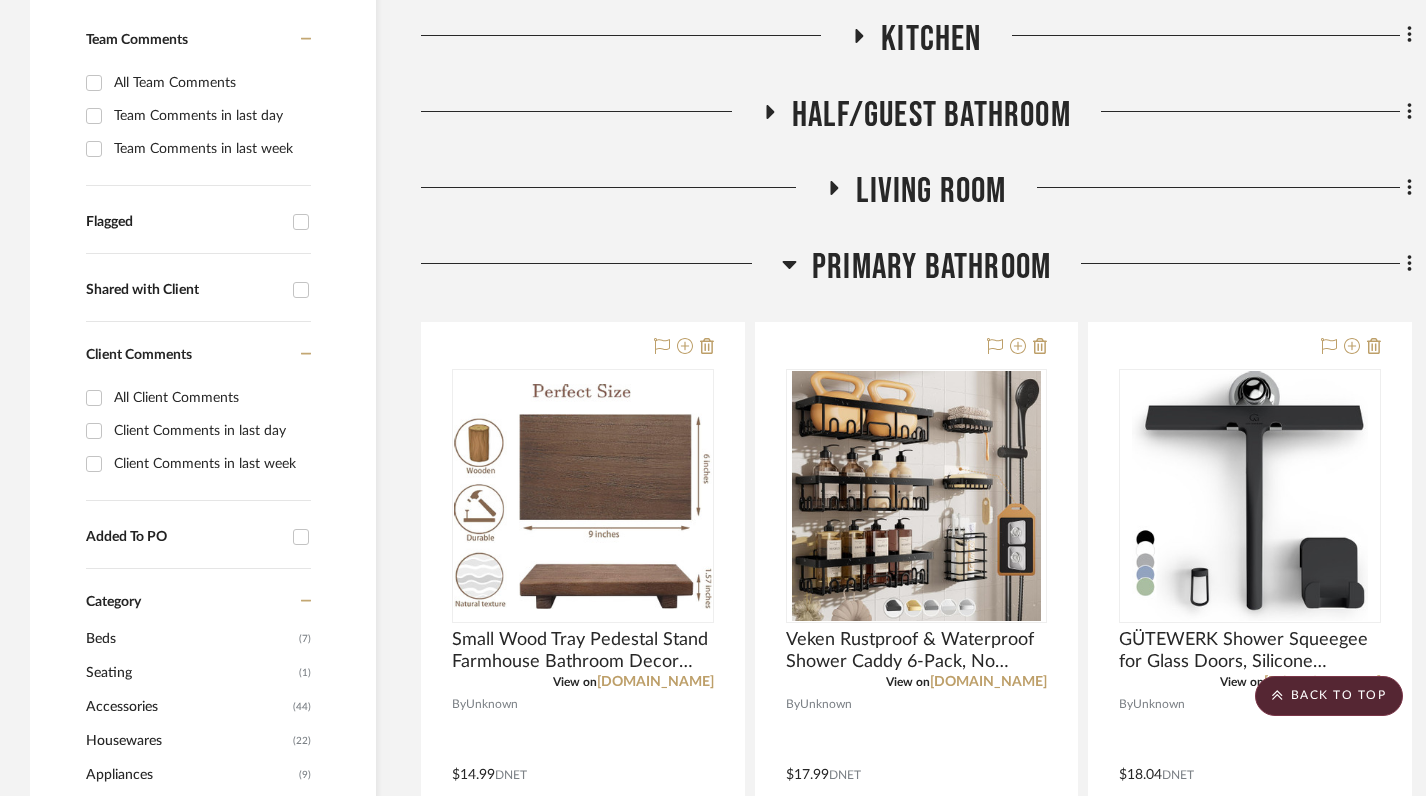 click 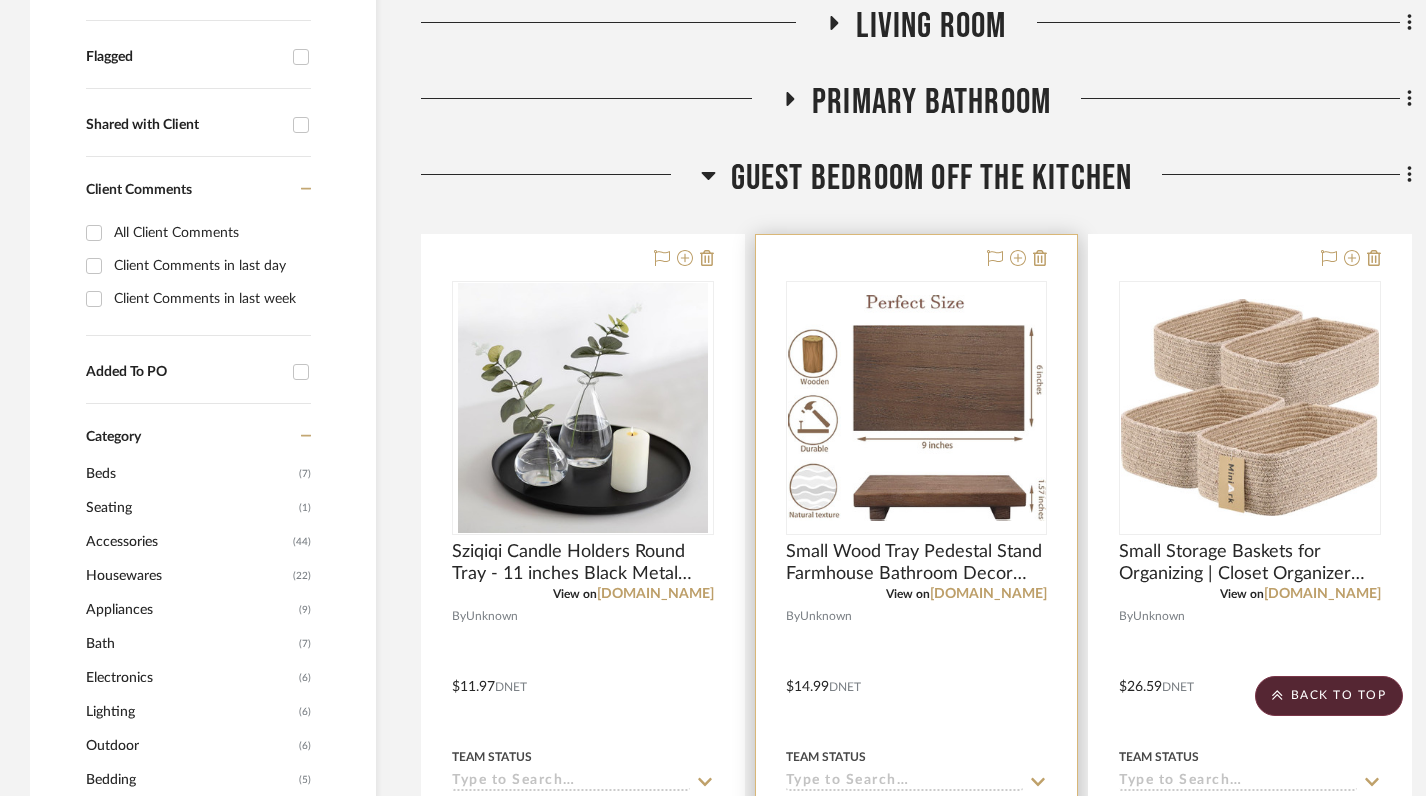 scroll, scrollTop: 704, scrollLeft: 0, axis: vertical 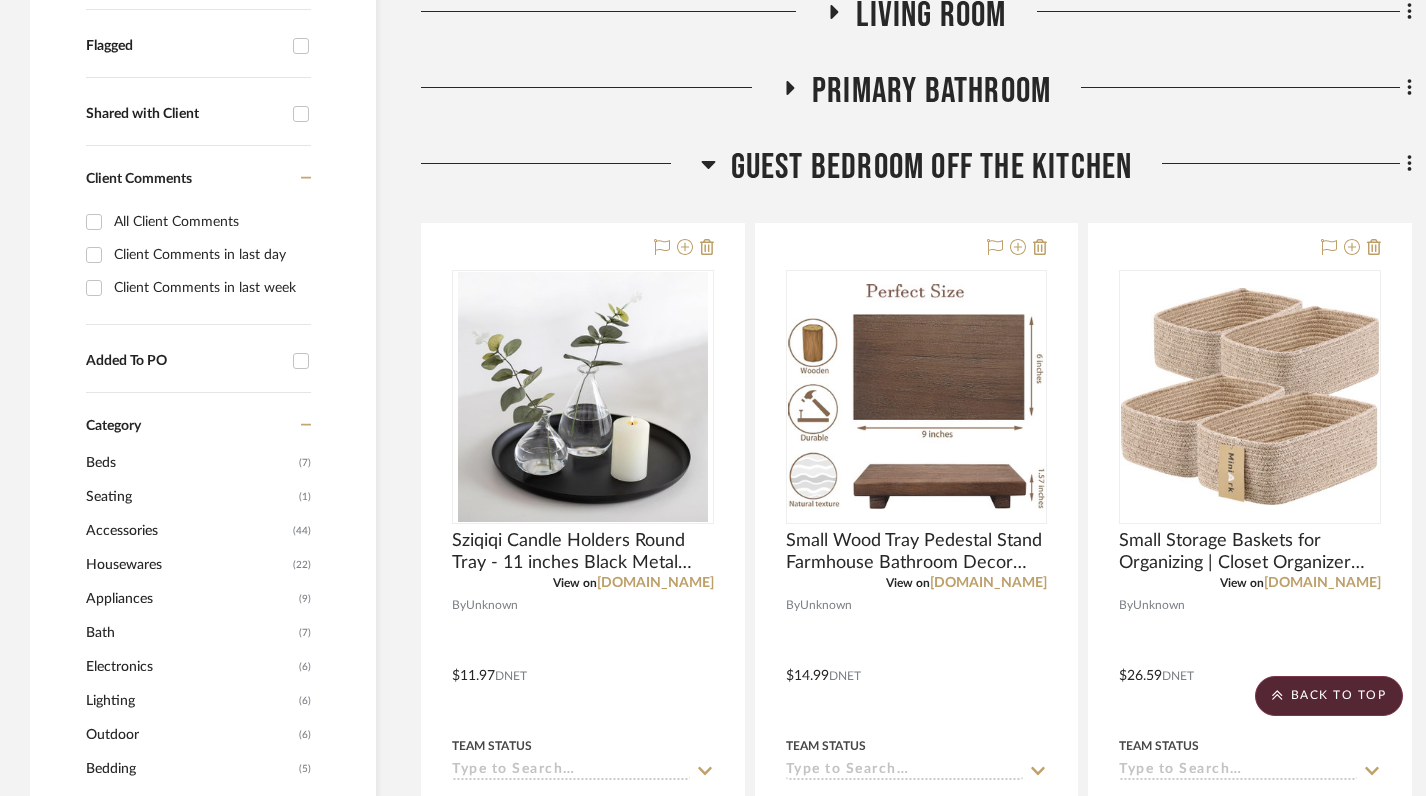 click 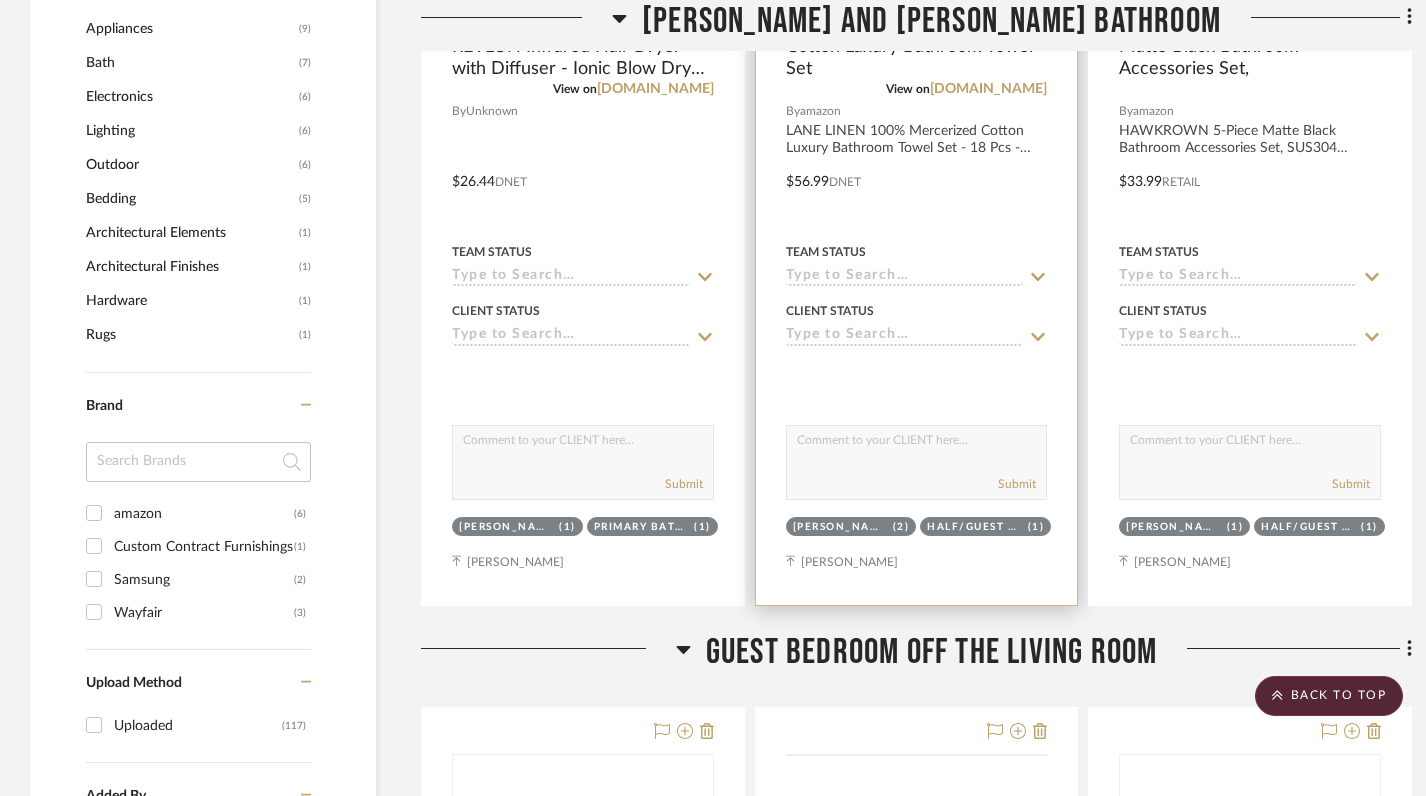 scroll, scrollTop: 1665, scrollLeft: 0, axis: vertical 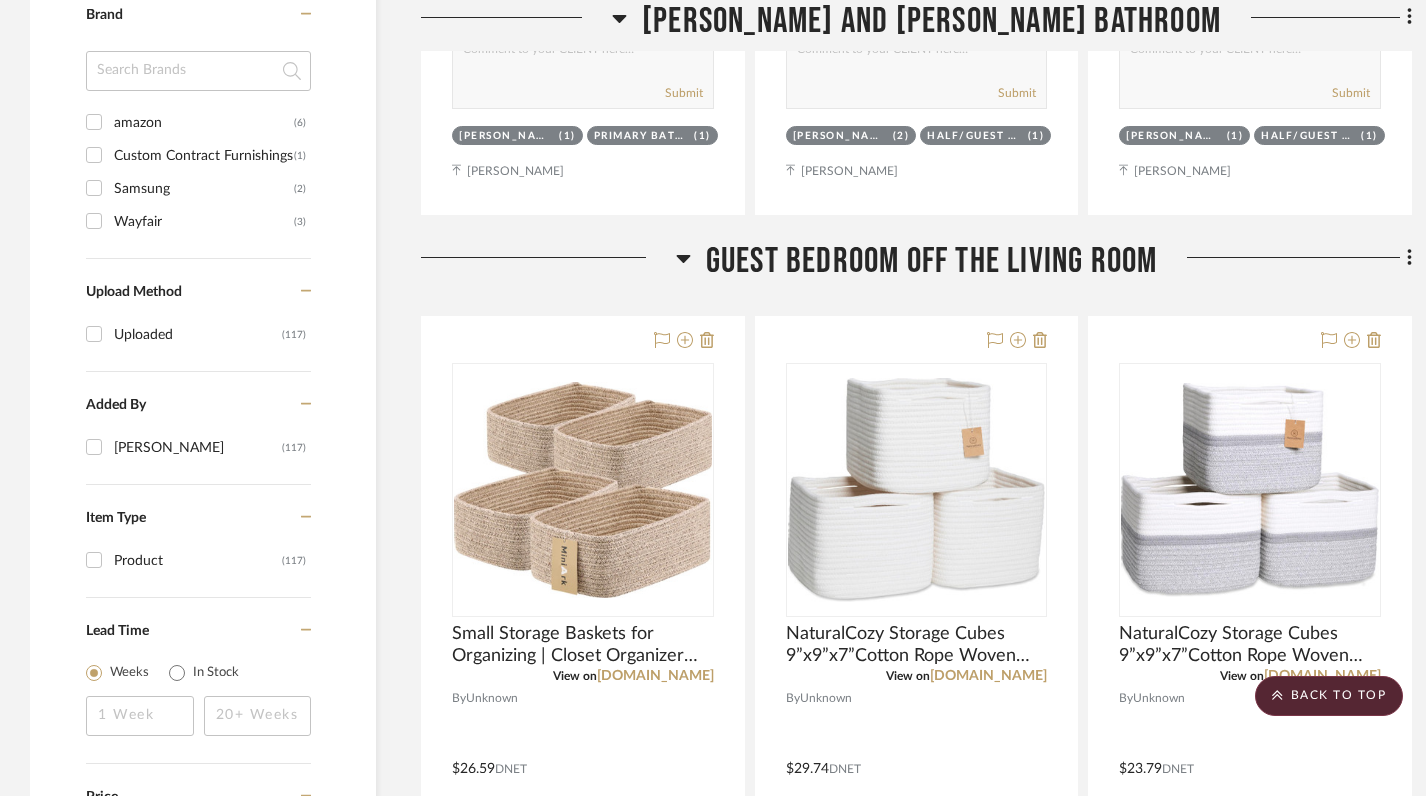 click on "Guest Bedroom off the Living Room" 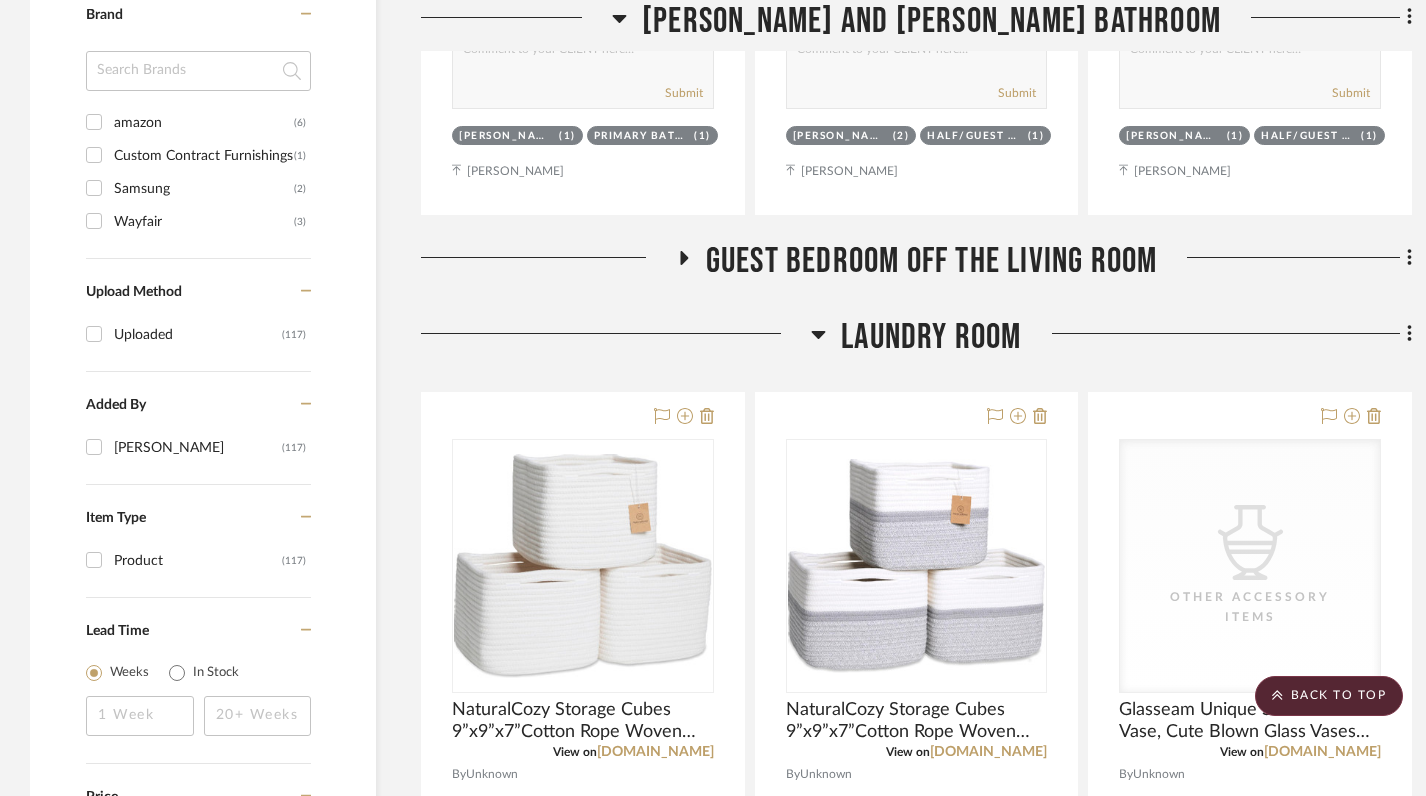 click 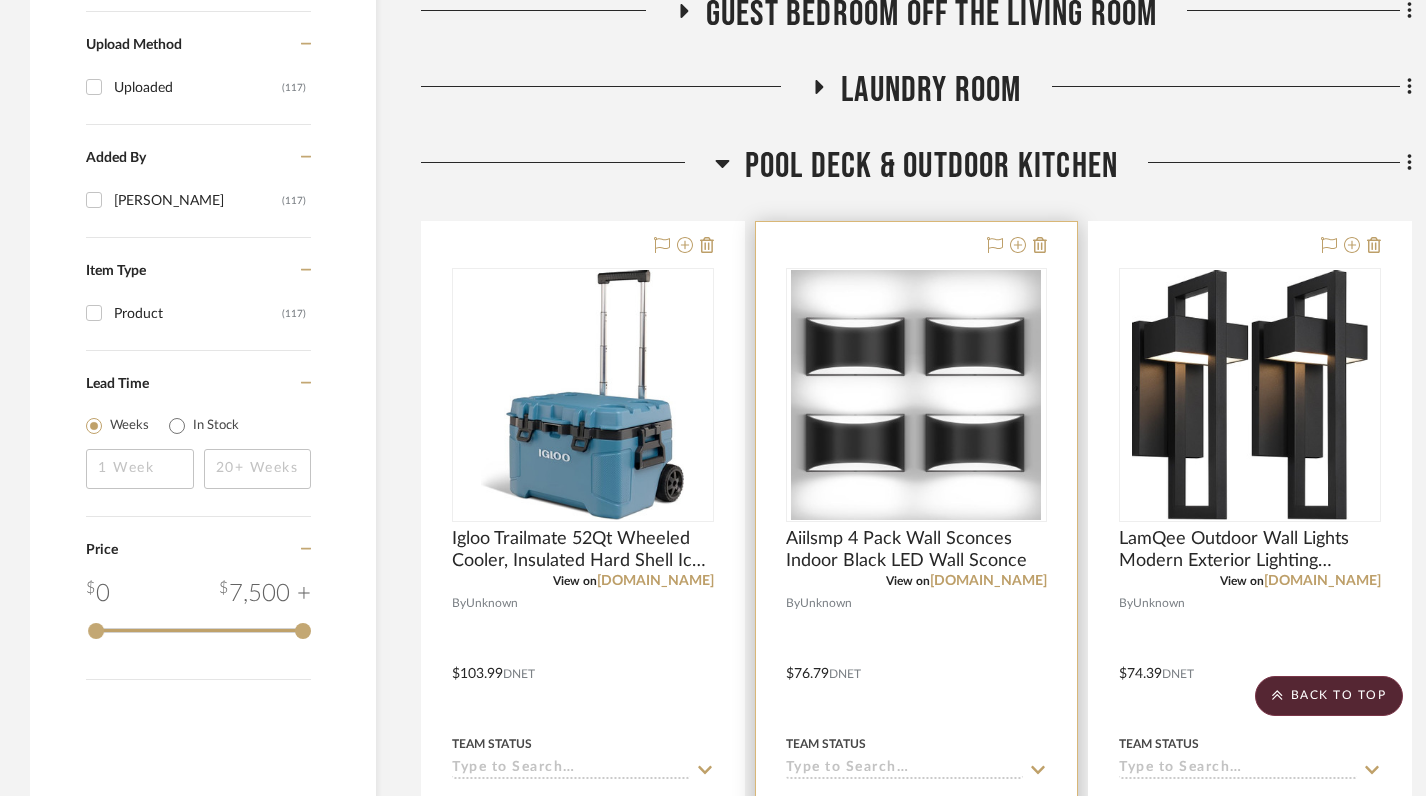 scroll, scrollTop: 1926, scrollLeft: 0, axis: vertical 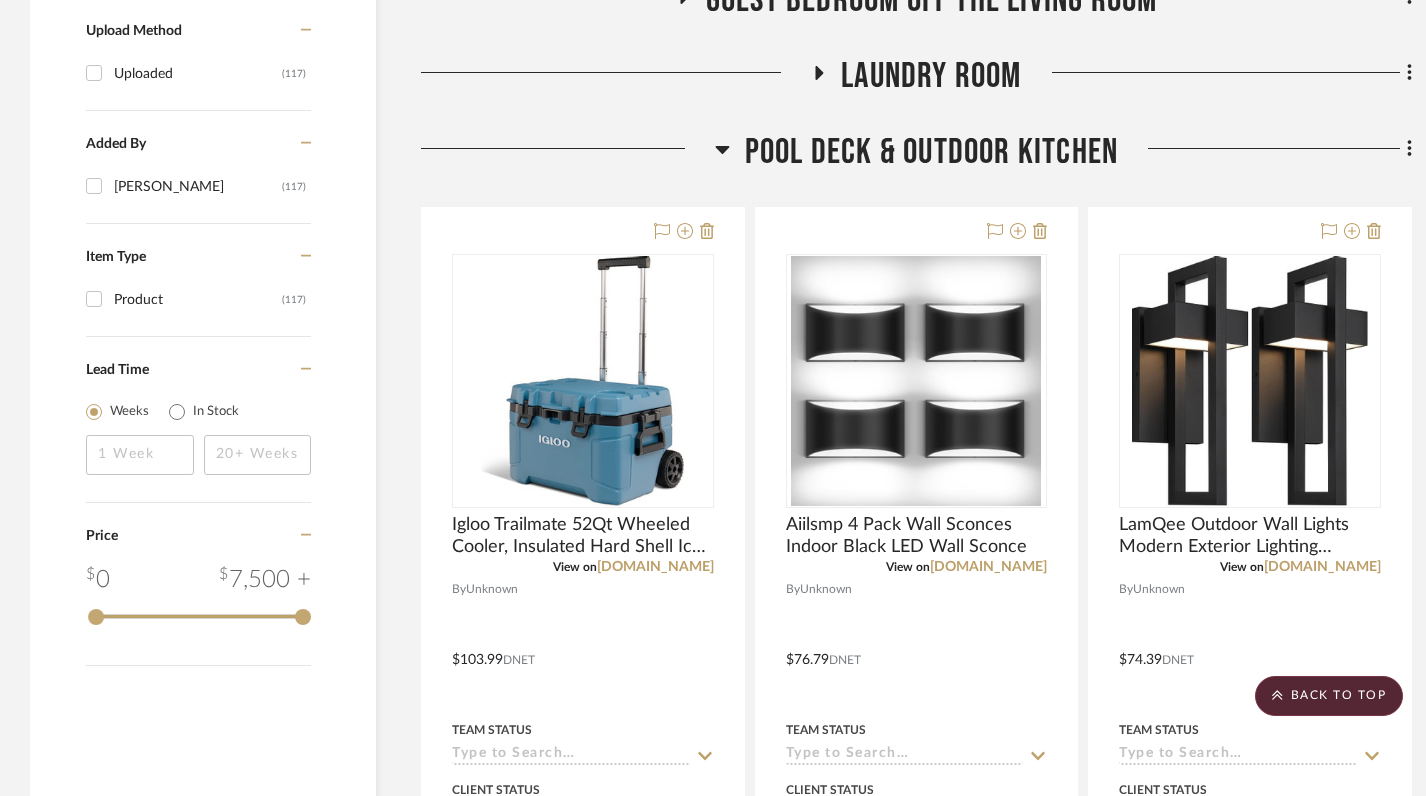 click 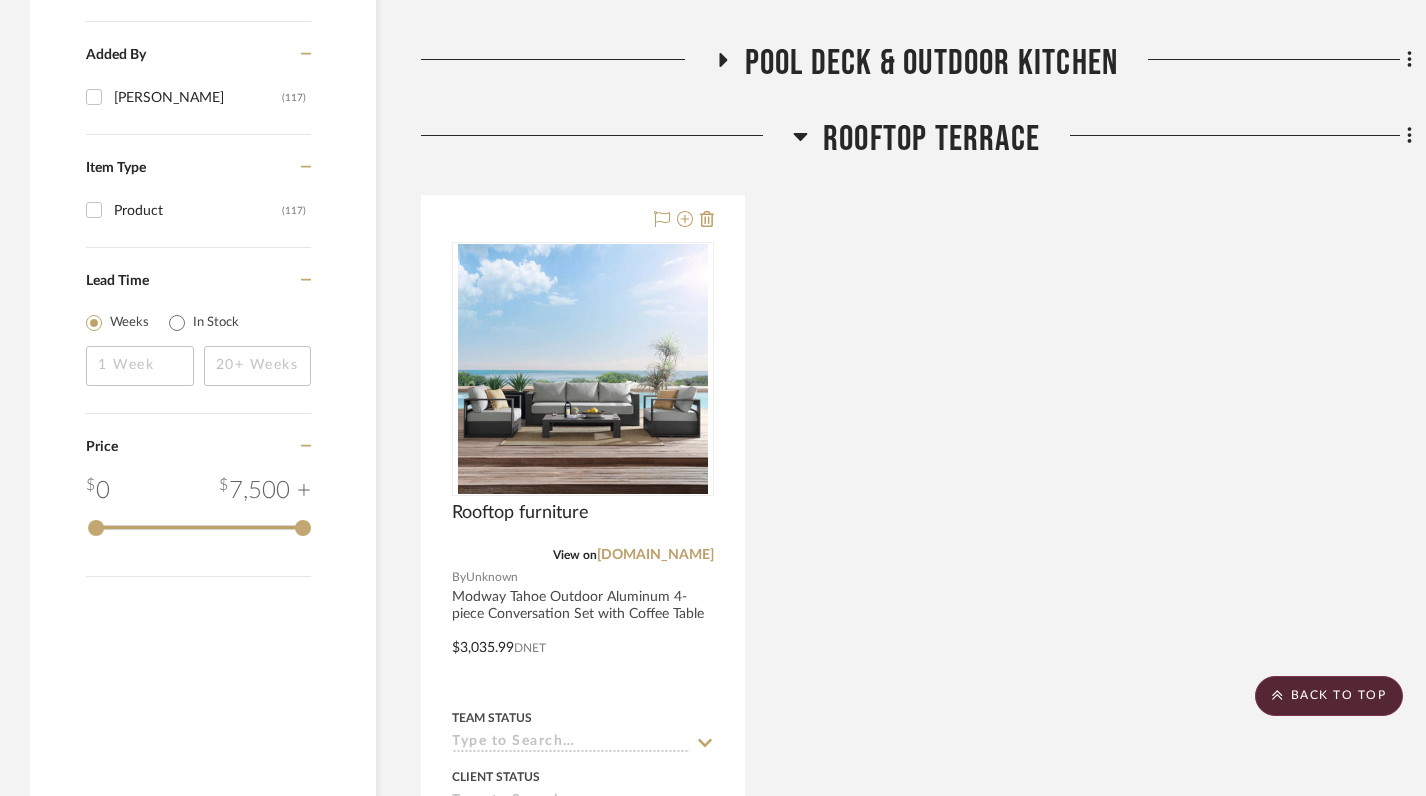 scroll, scrollTop: 1983, scrollLeft: 0, axis: vertical 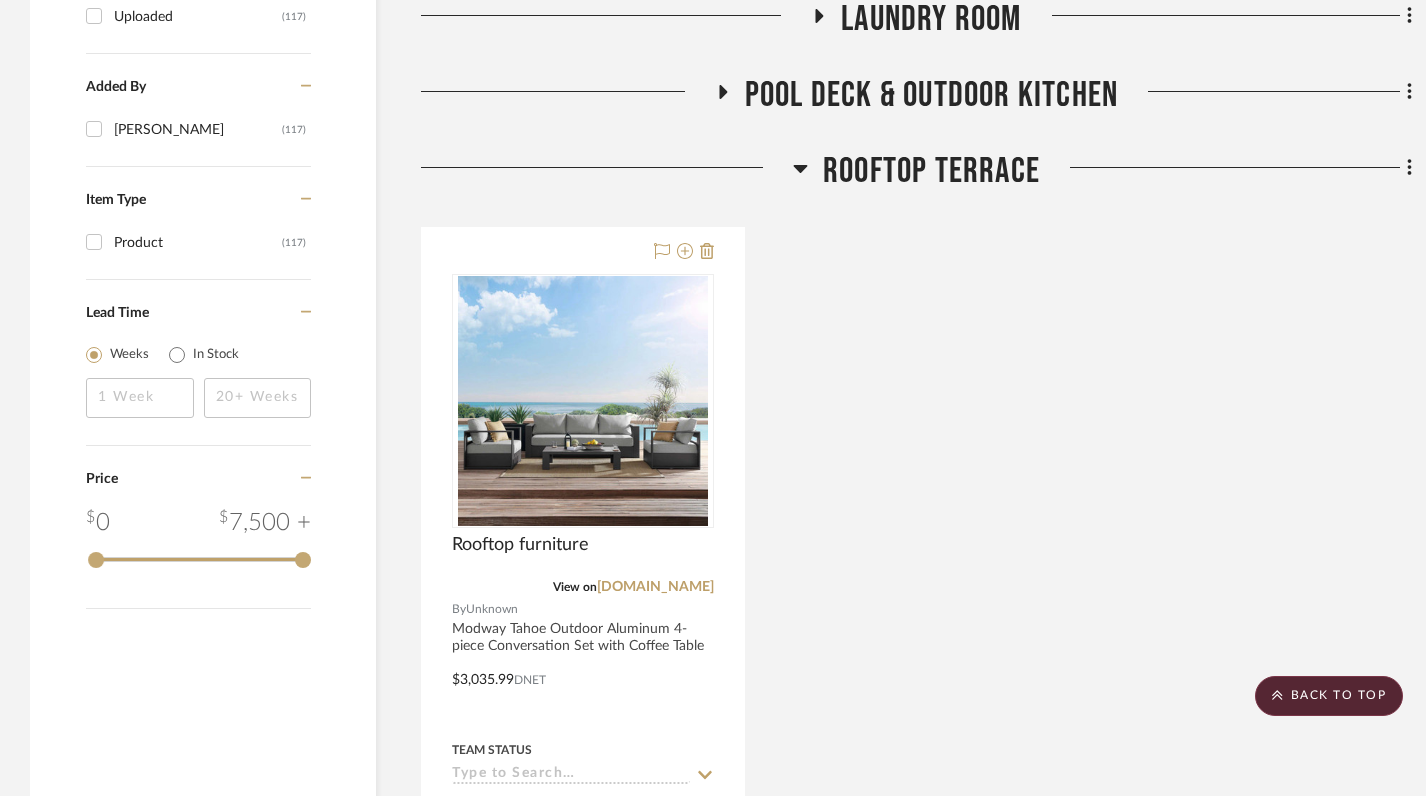 click 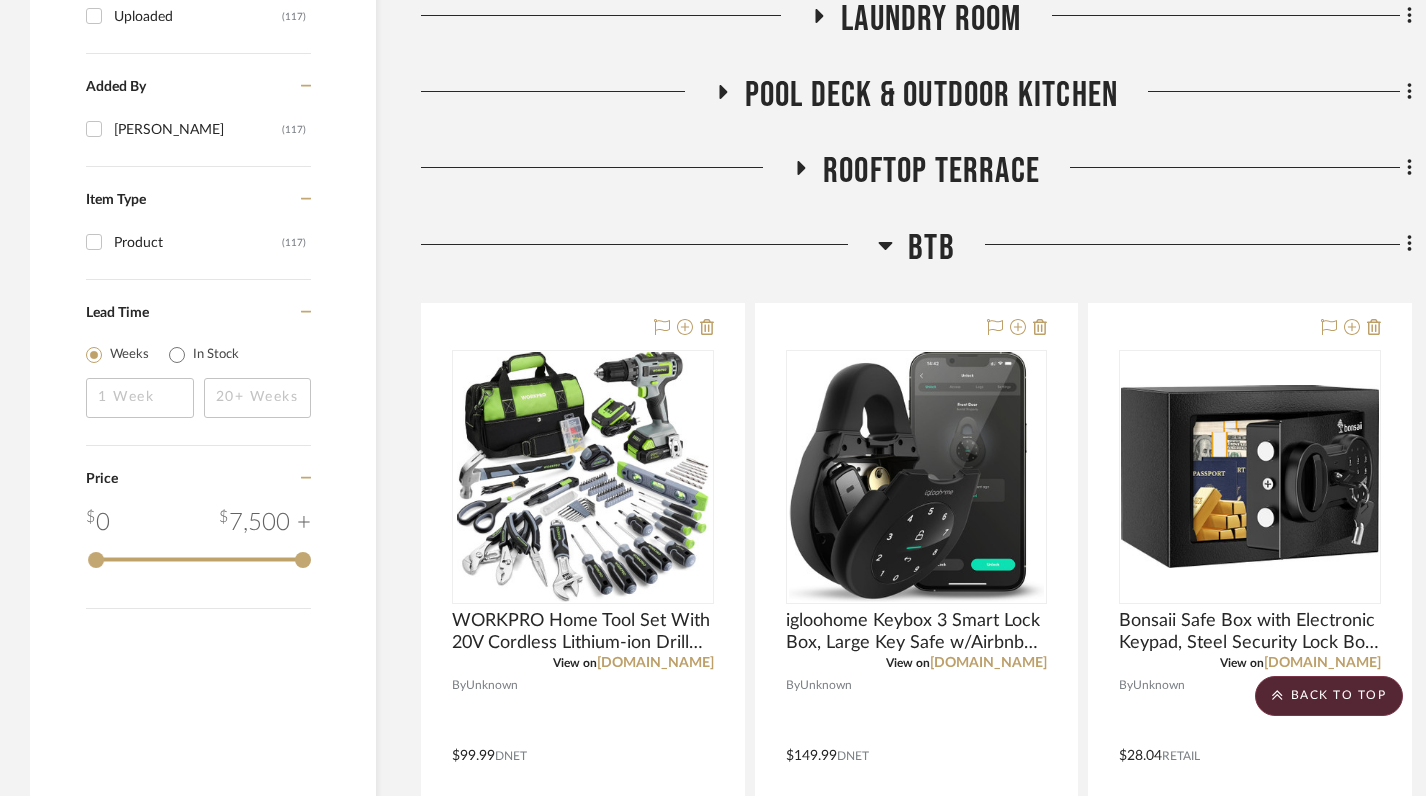 click 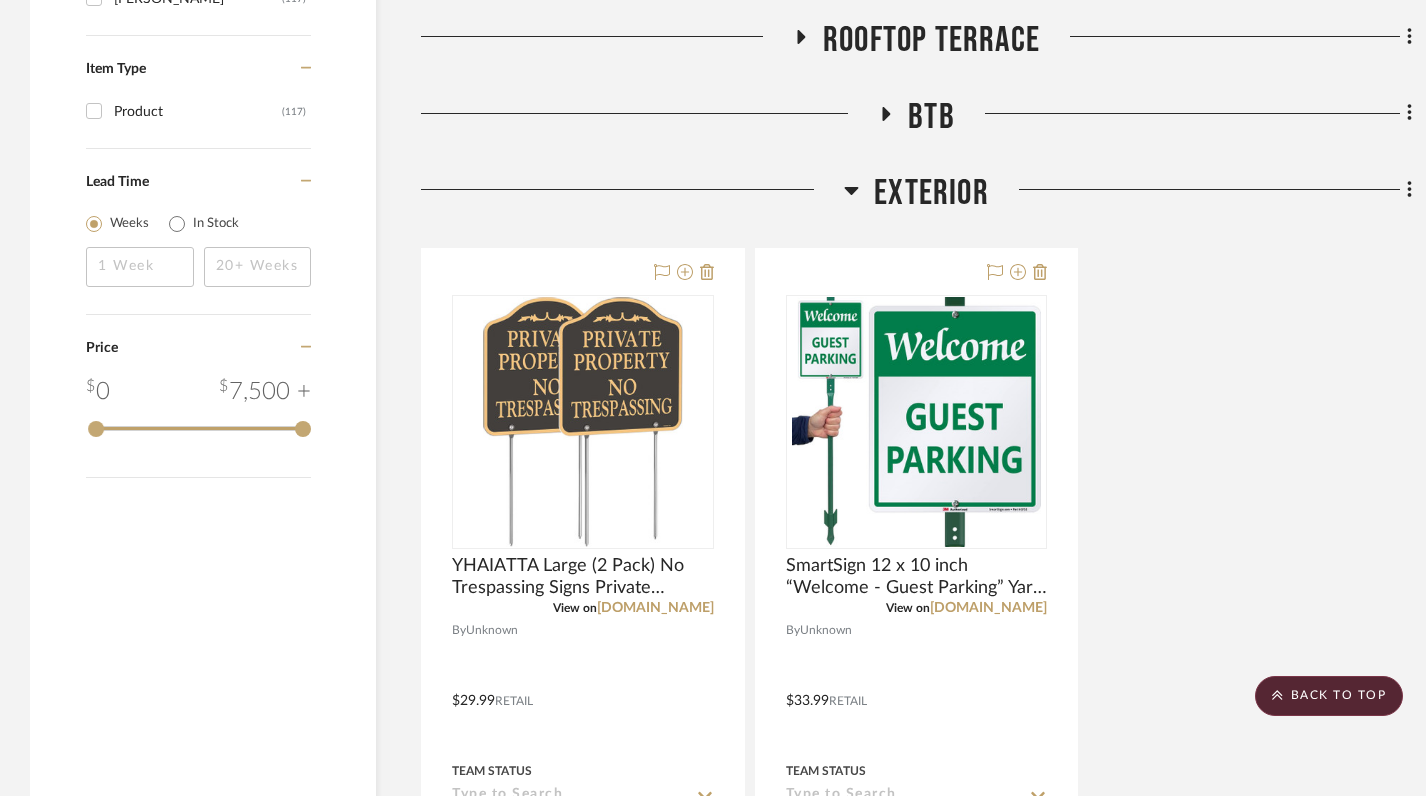 click 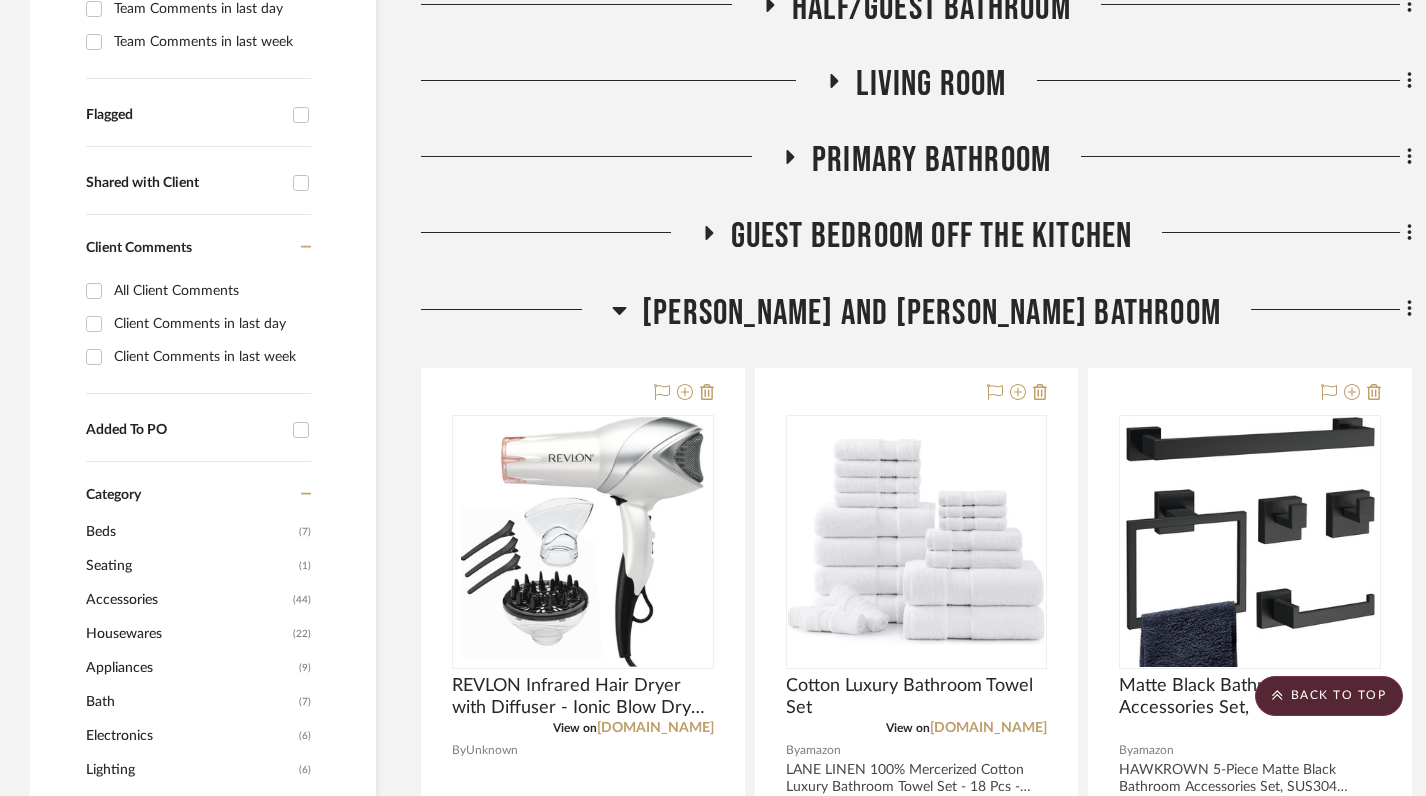 scroll, scrollTop: 623, scrollLeft: 0, axis: vertical 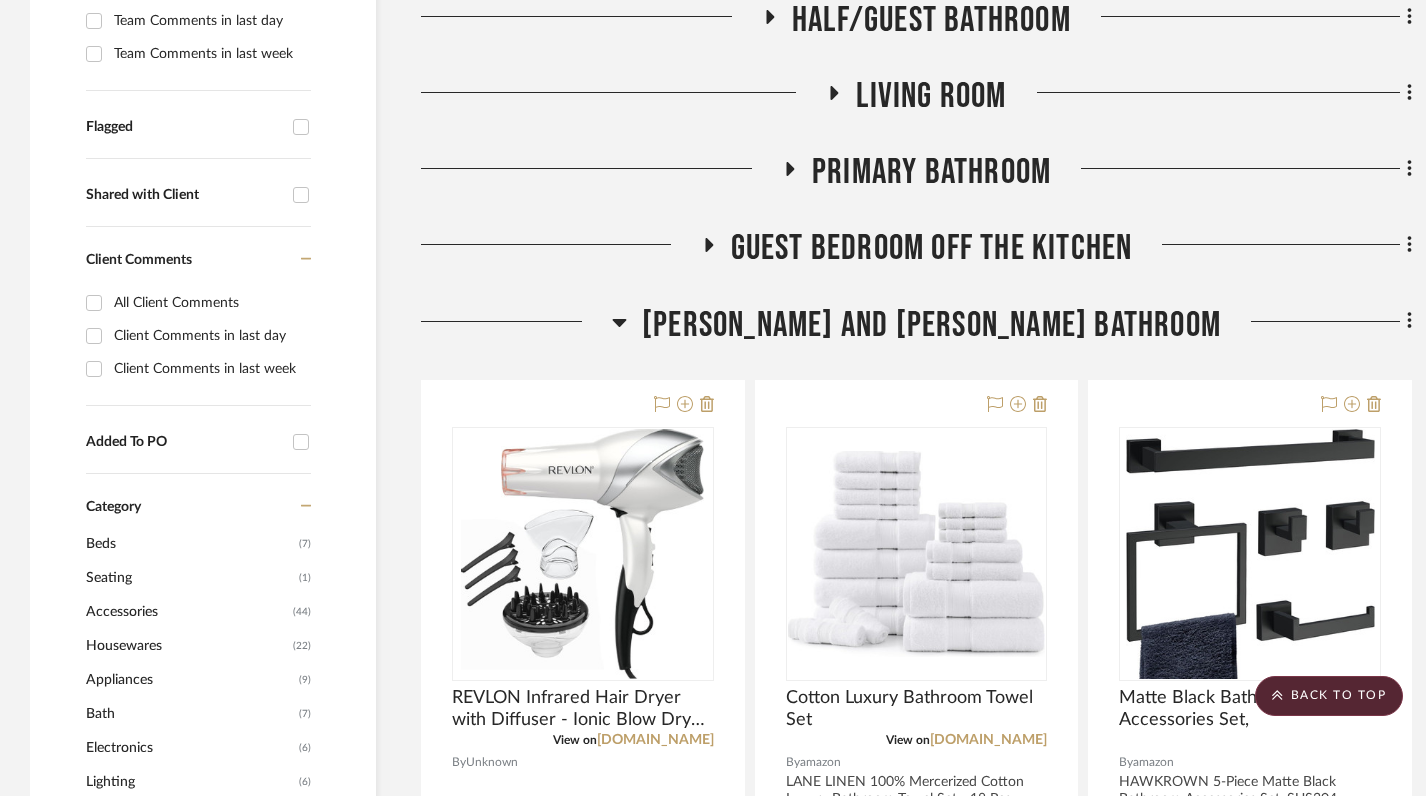 click 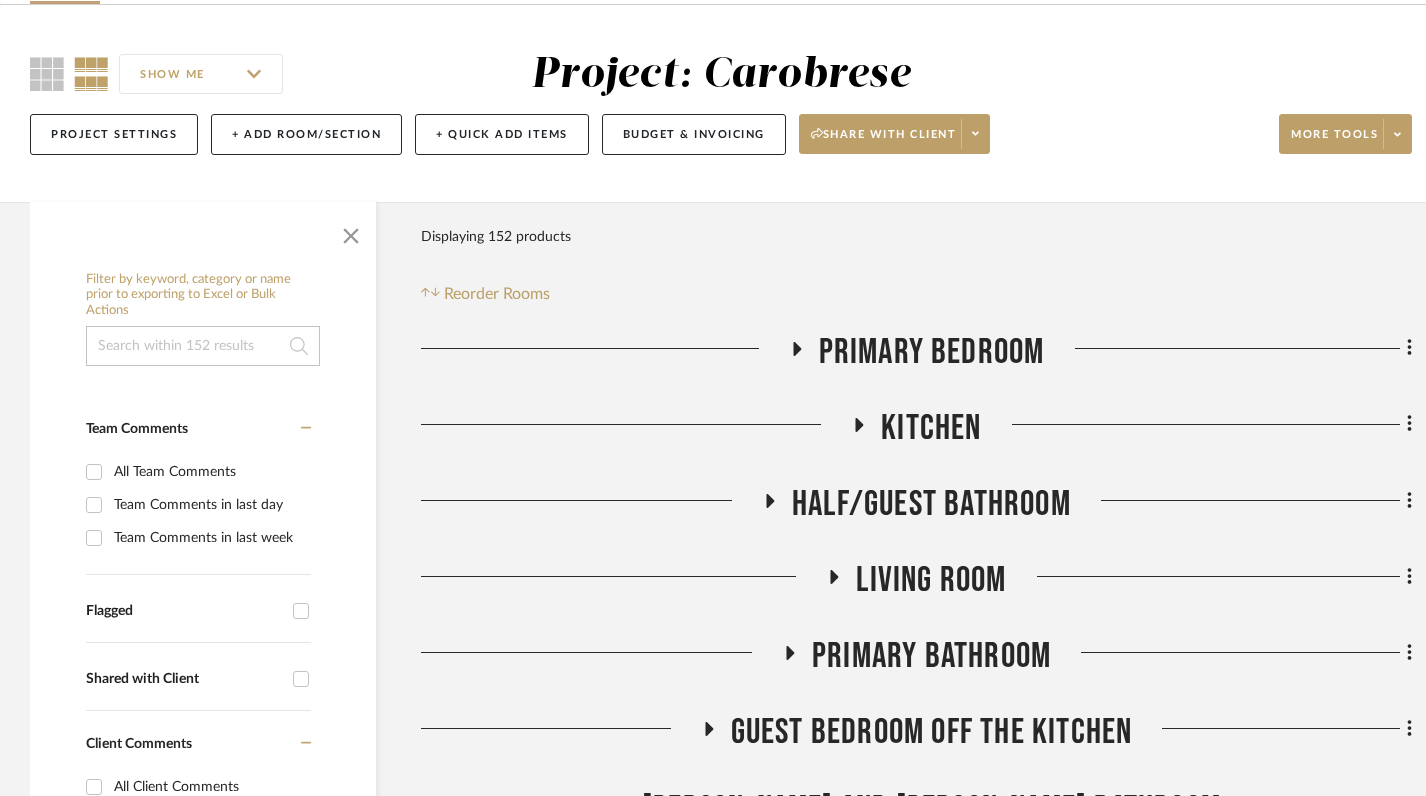 scroll, scrollTop: 167, scrollLeft: 0, axis: vertical 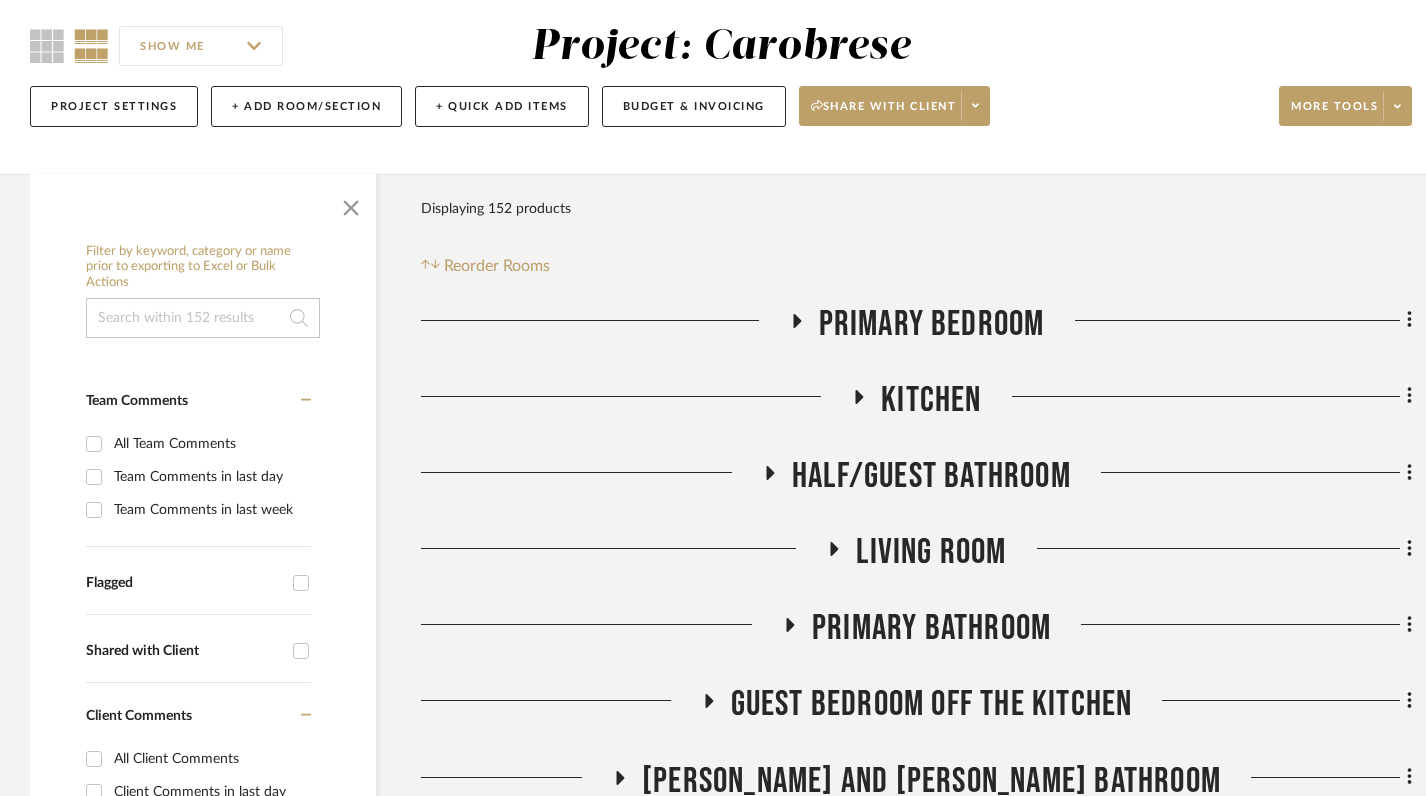 click 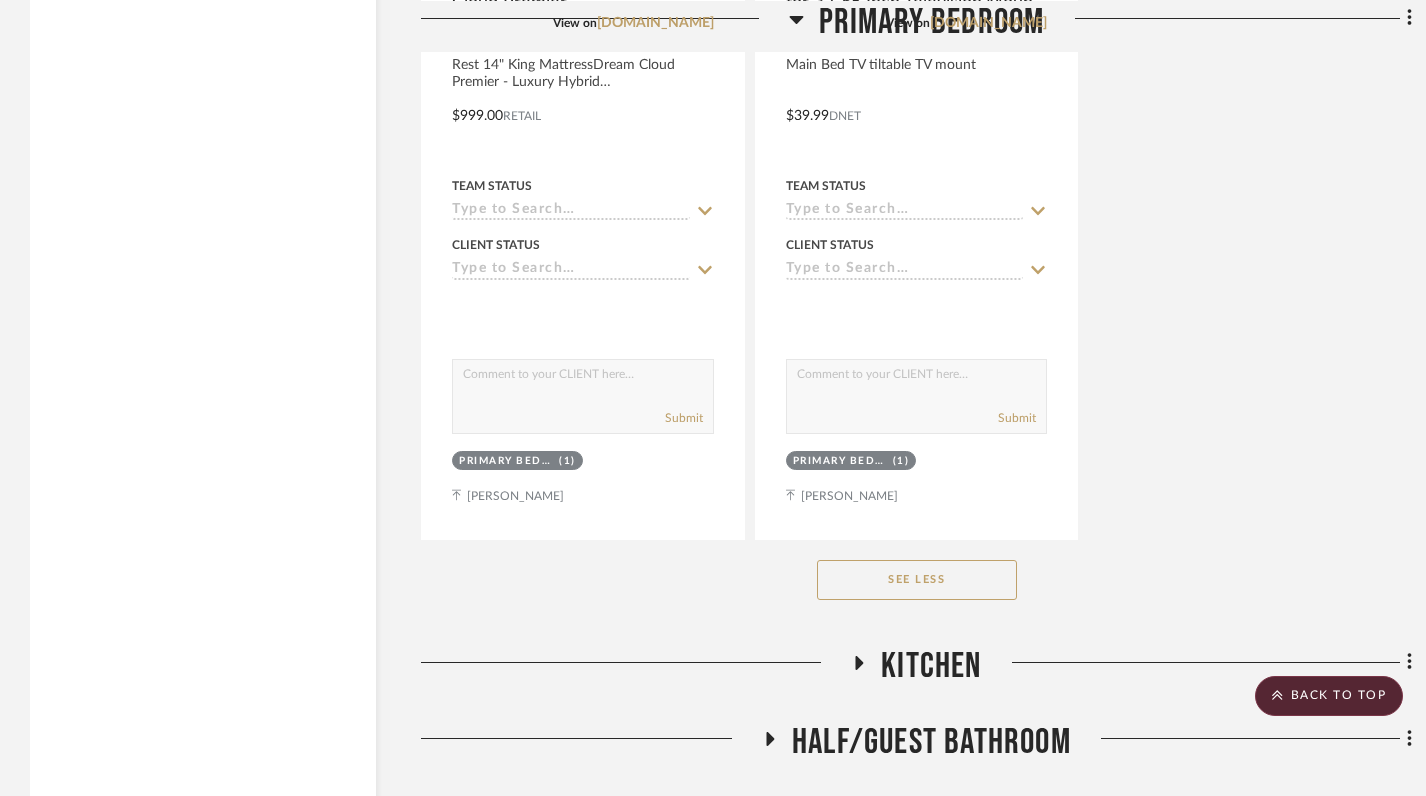 scroll, scrollTop: 6315, scrollLeft: 0, axis: vertical 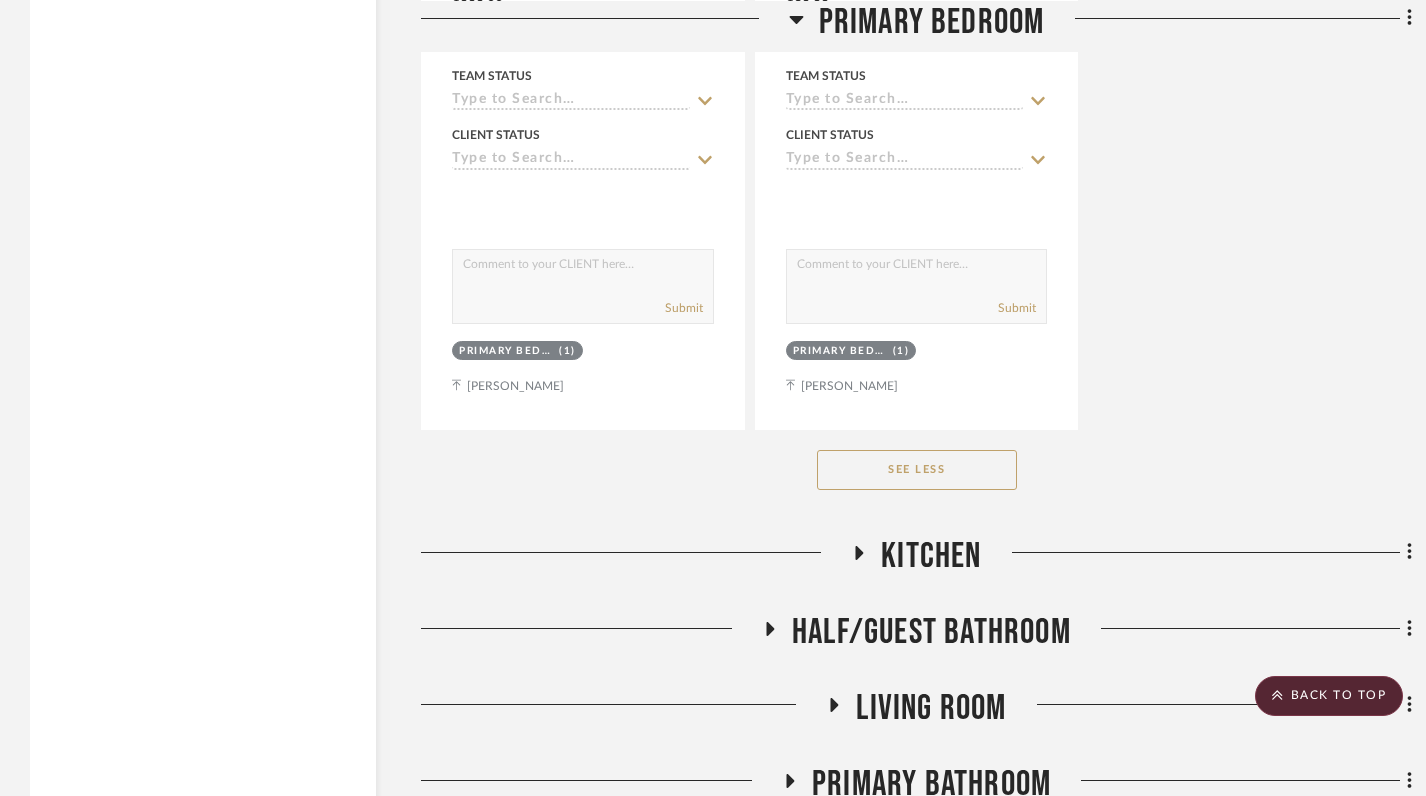 click 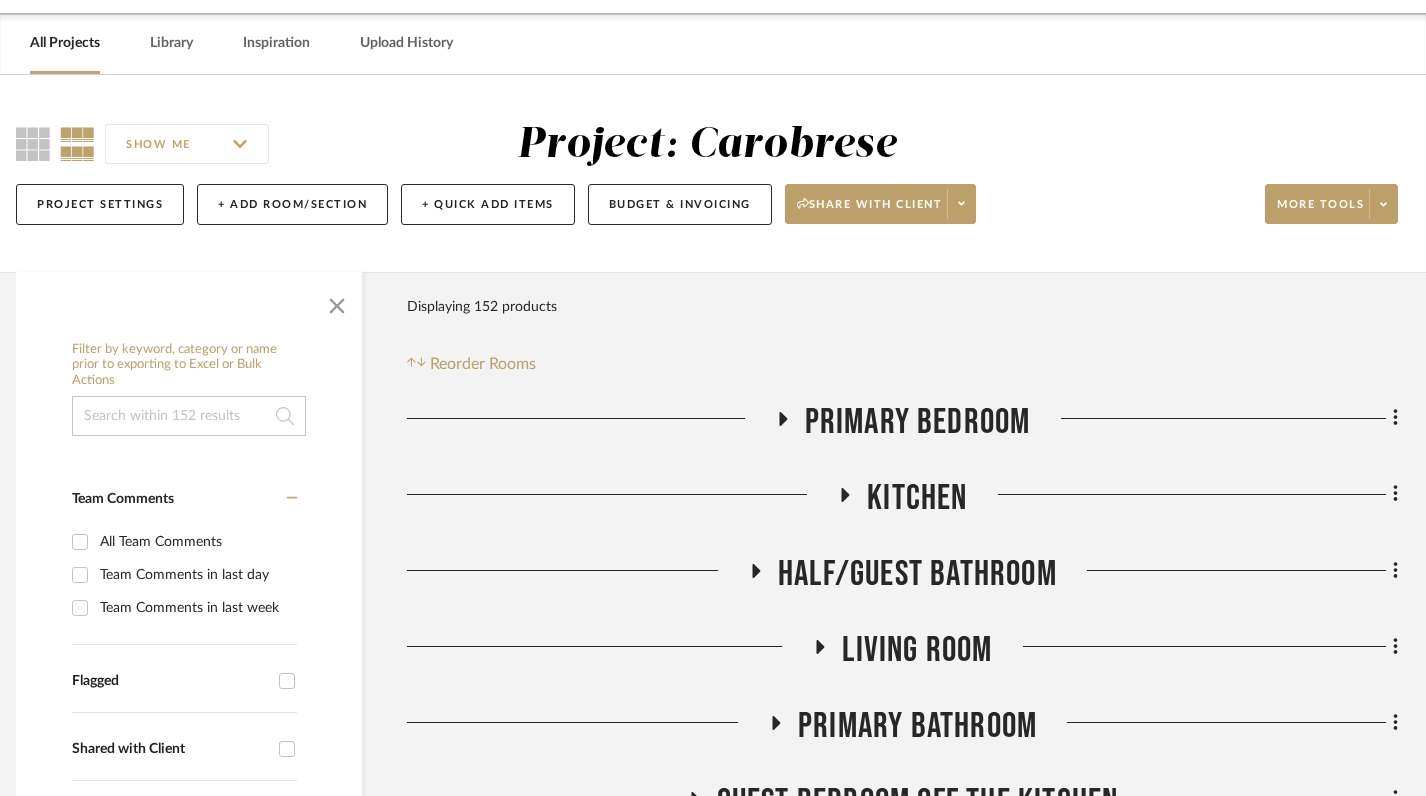 scroll, scrollTop: 171, scrollLeft: 14, axis: both 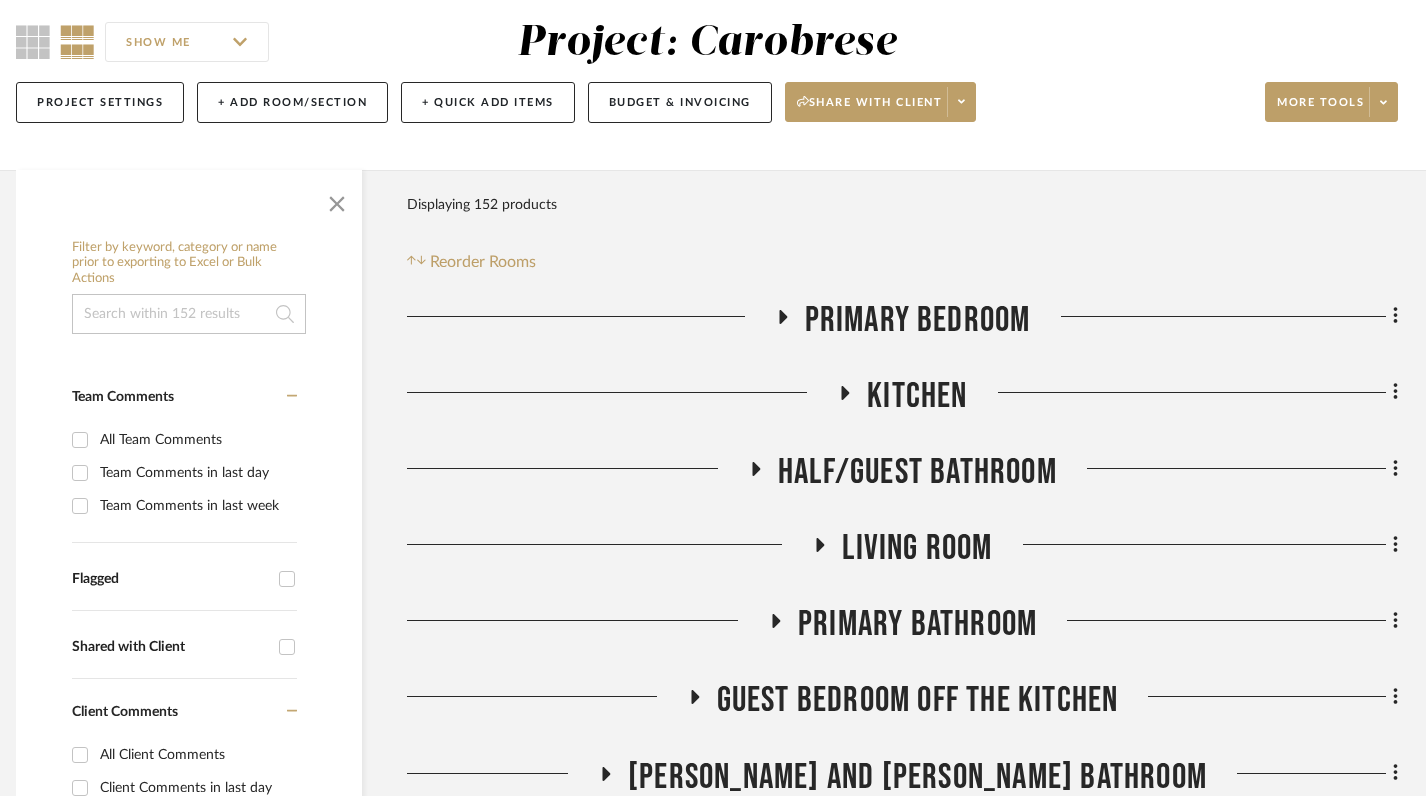click 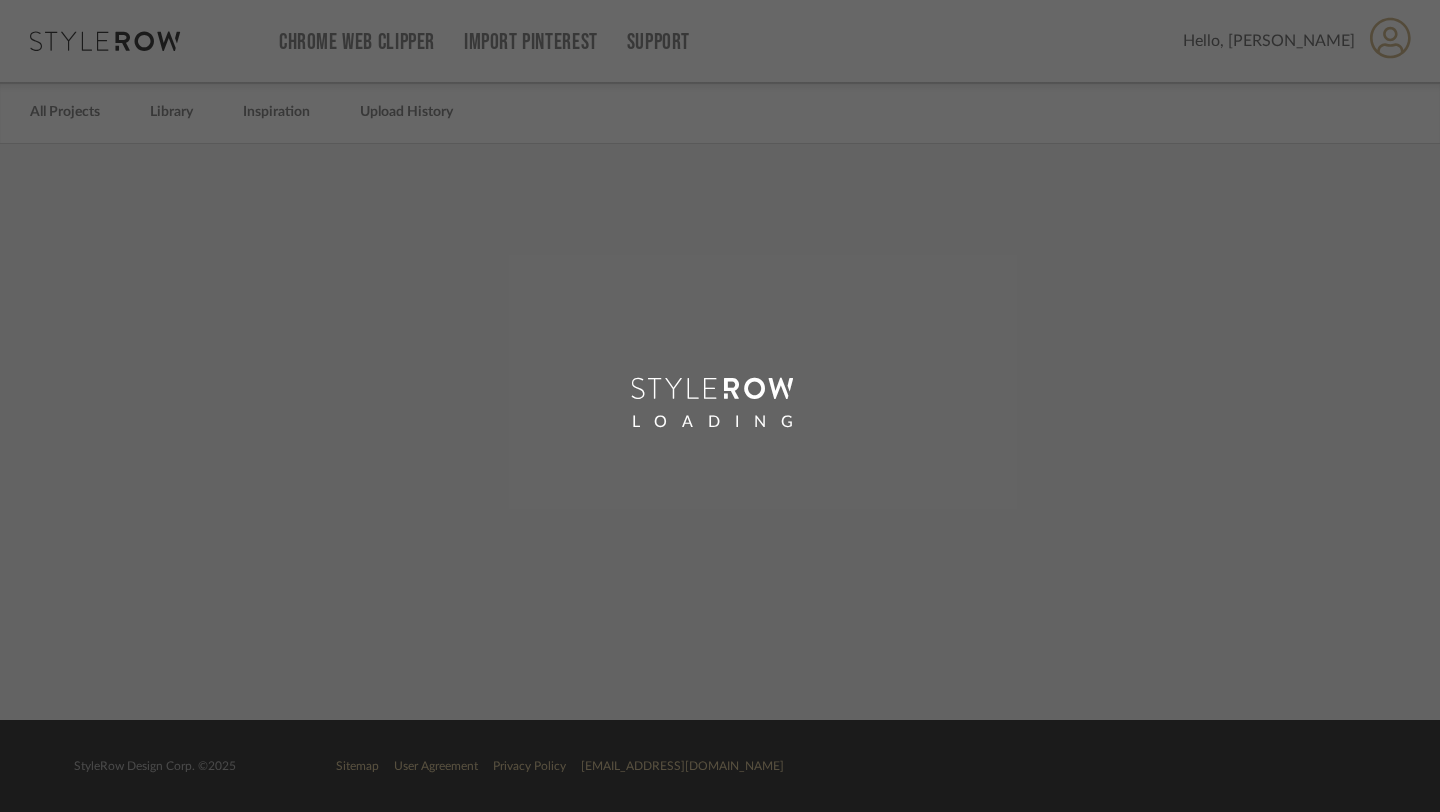 scroll, scrollTop: 0, scrollLeft: 0, axis: both 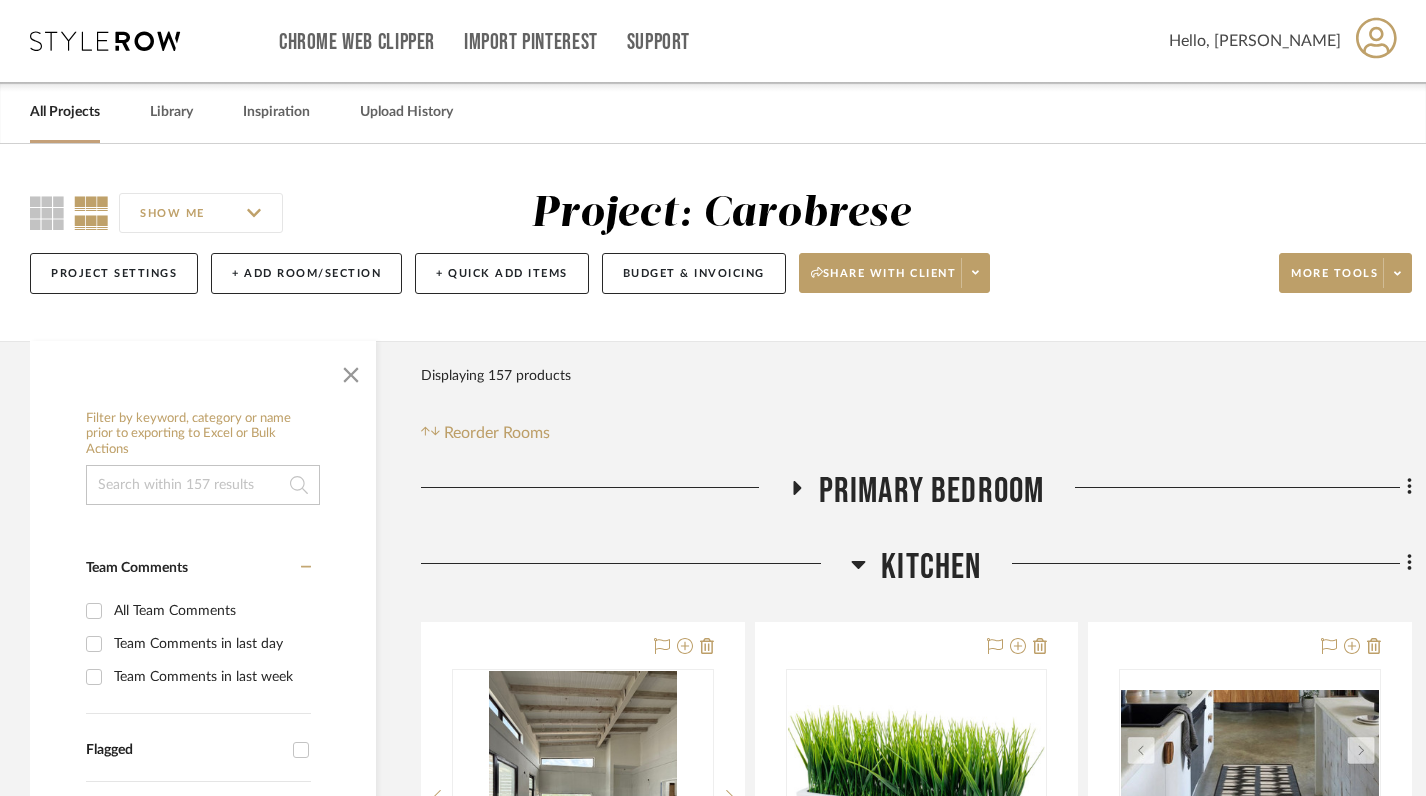 click on "All Projects" at bounding box center [65, 112] 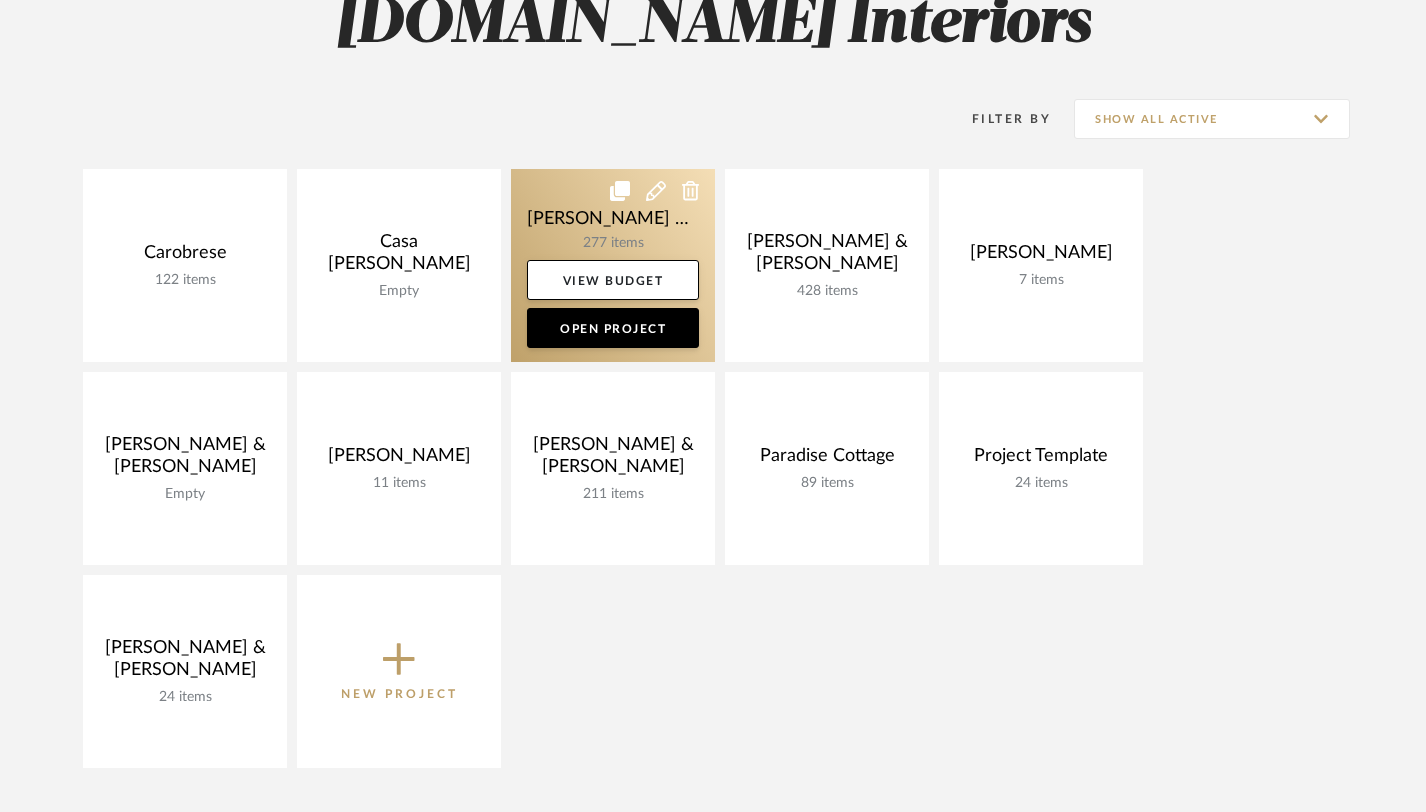 scroll, scrollTop: 330, scrollLeft: 0, axis: vertical 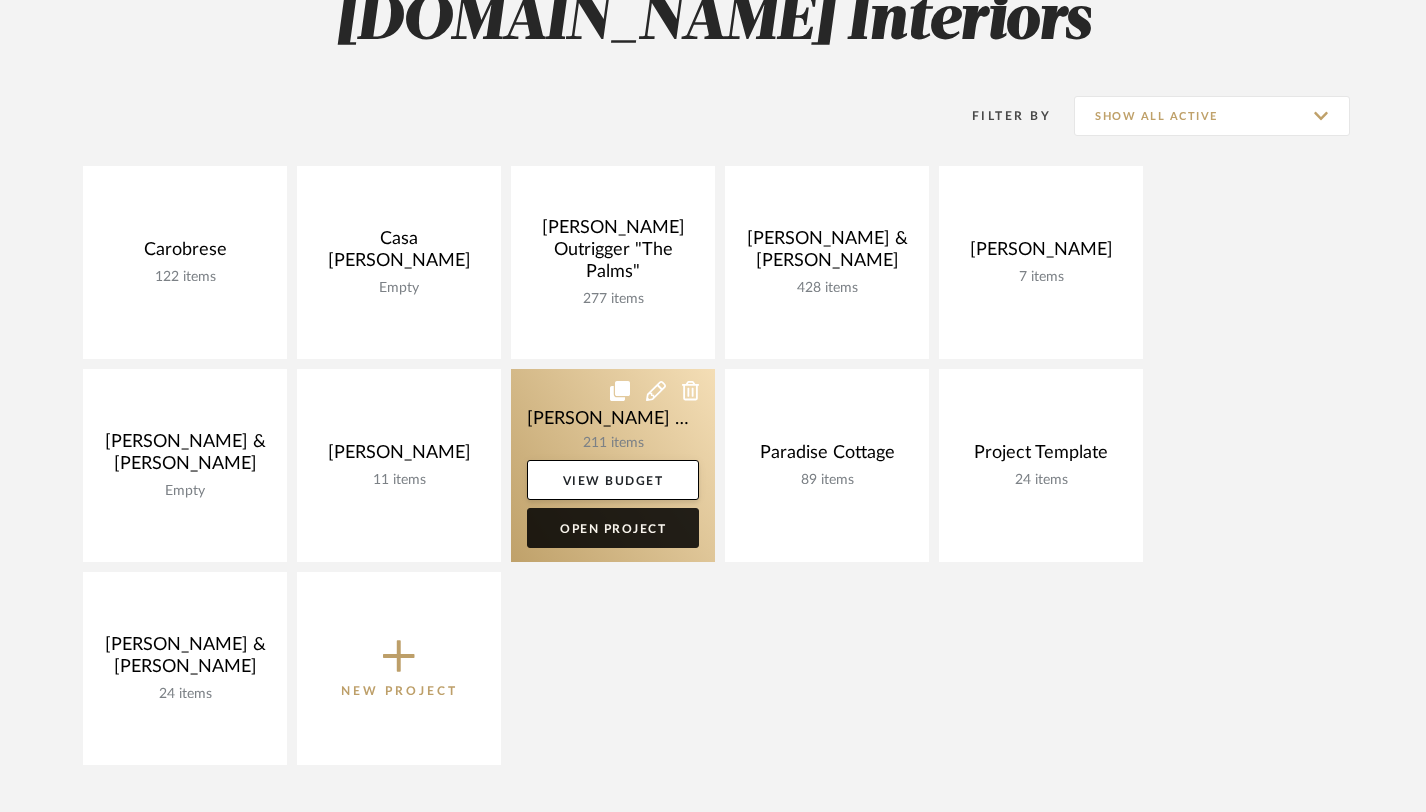 click on "Open Project" 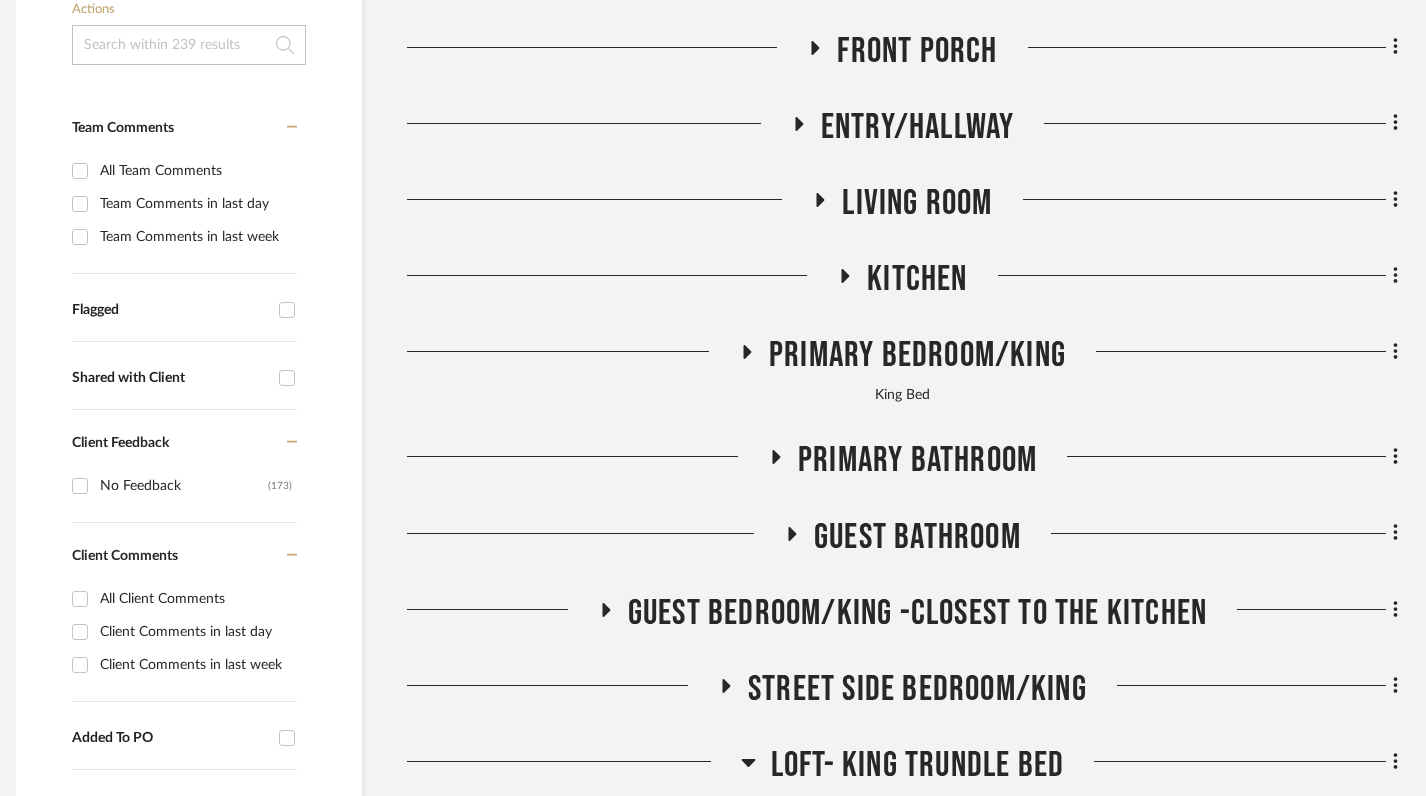 scroll, scrollTop: 526, scrollLeft: 14, axis: both 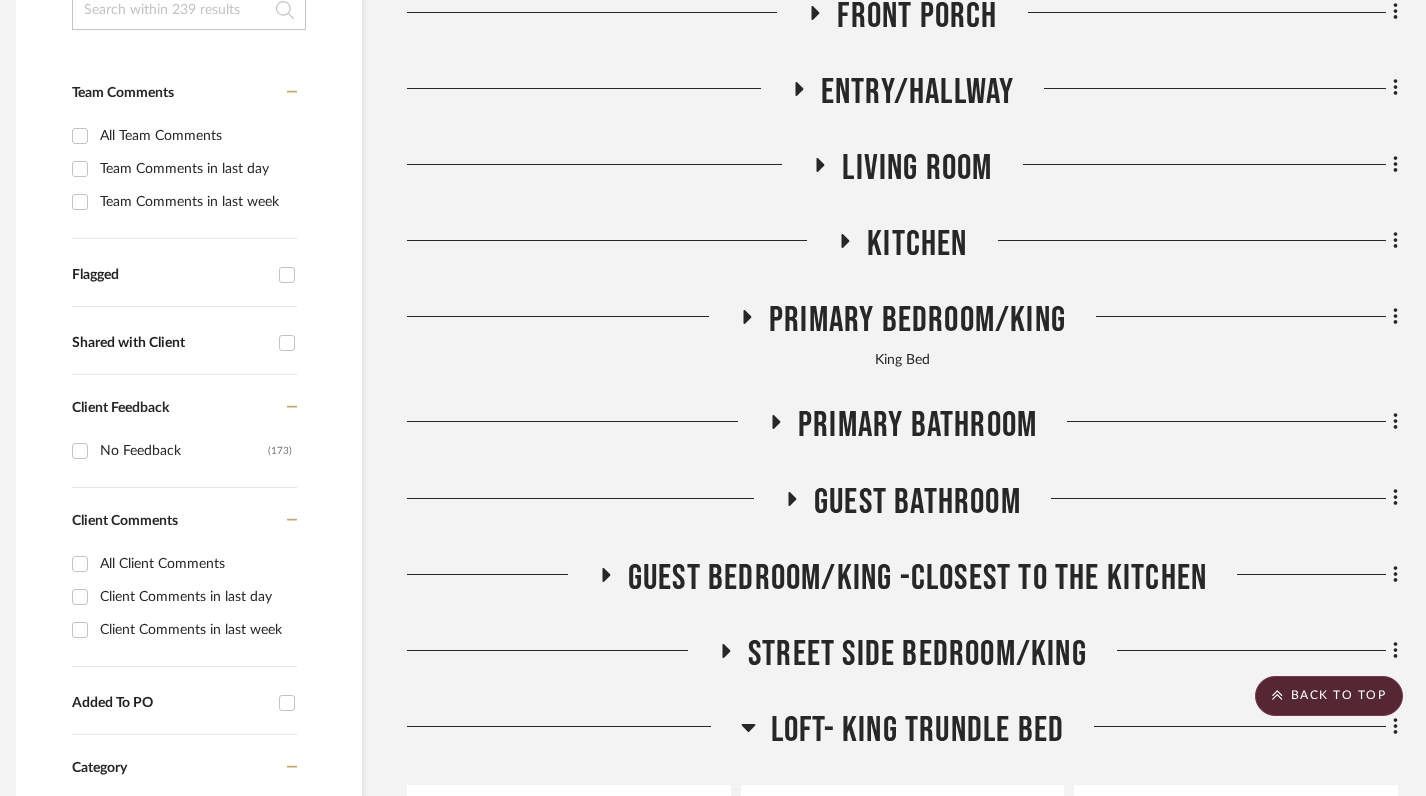 click 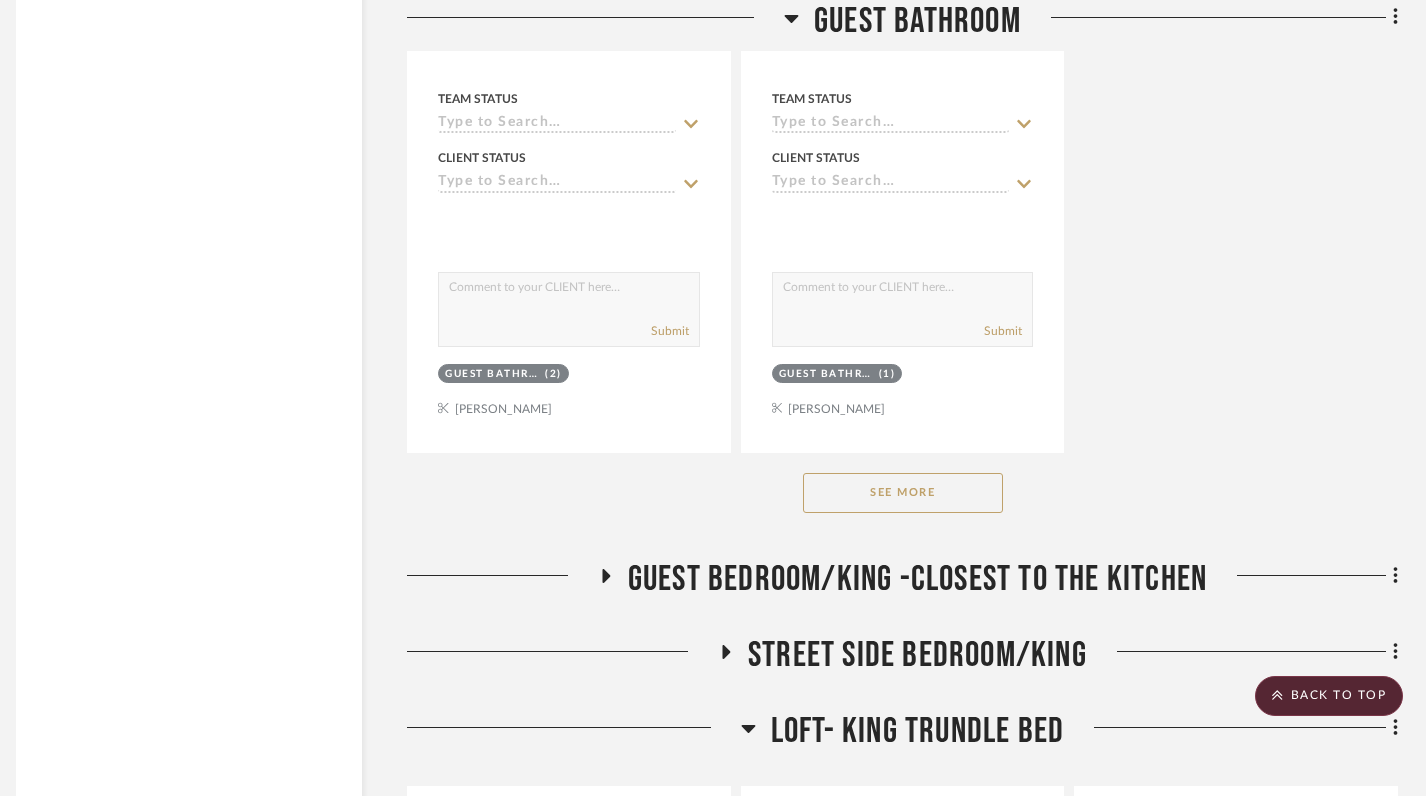scroll, scrollTop: 3291, scrollLeft: 14, axis: both 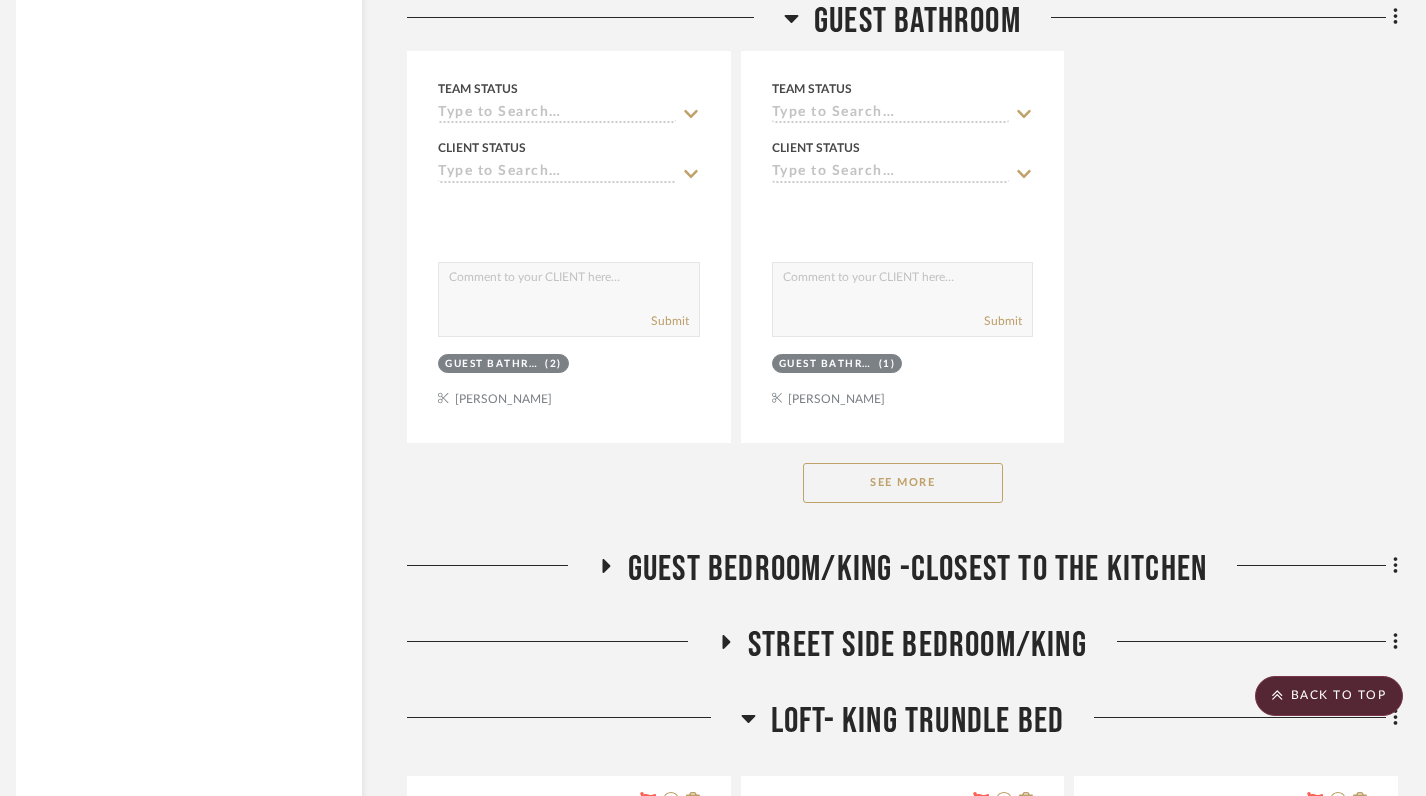 click on "See More" 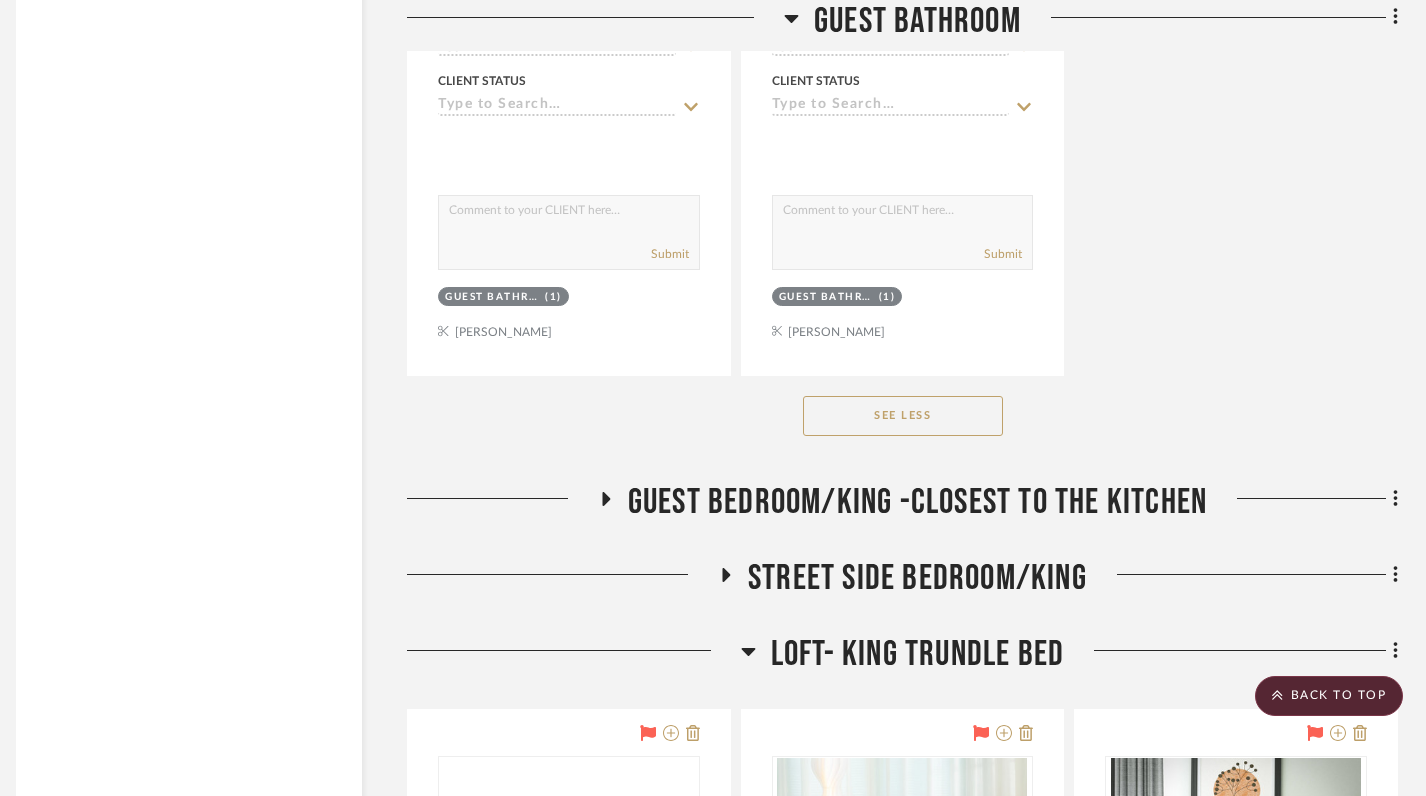 scroll, scrollTop: 6880, scrollLeft: 14, axis: both 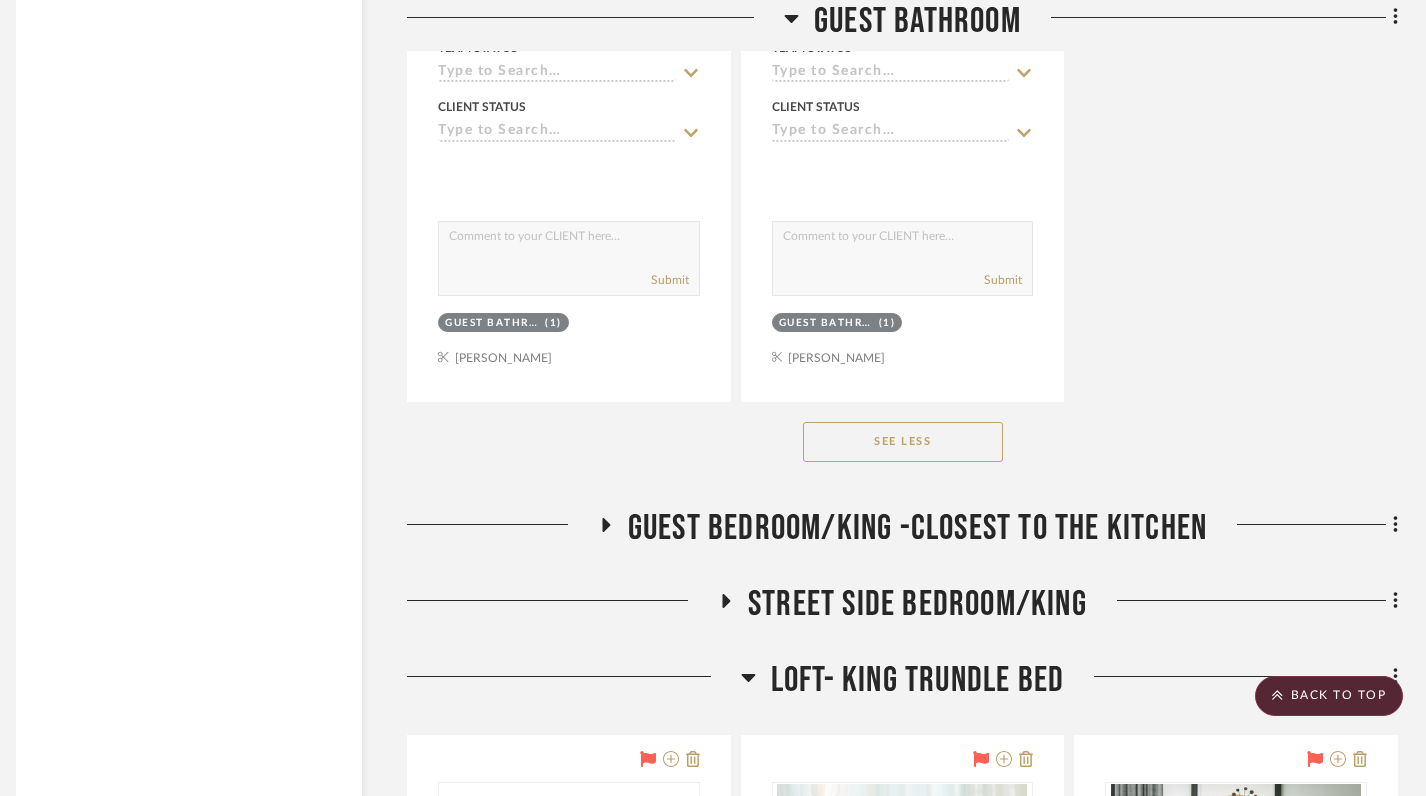 click 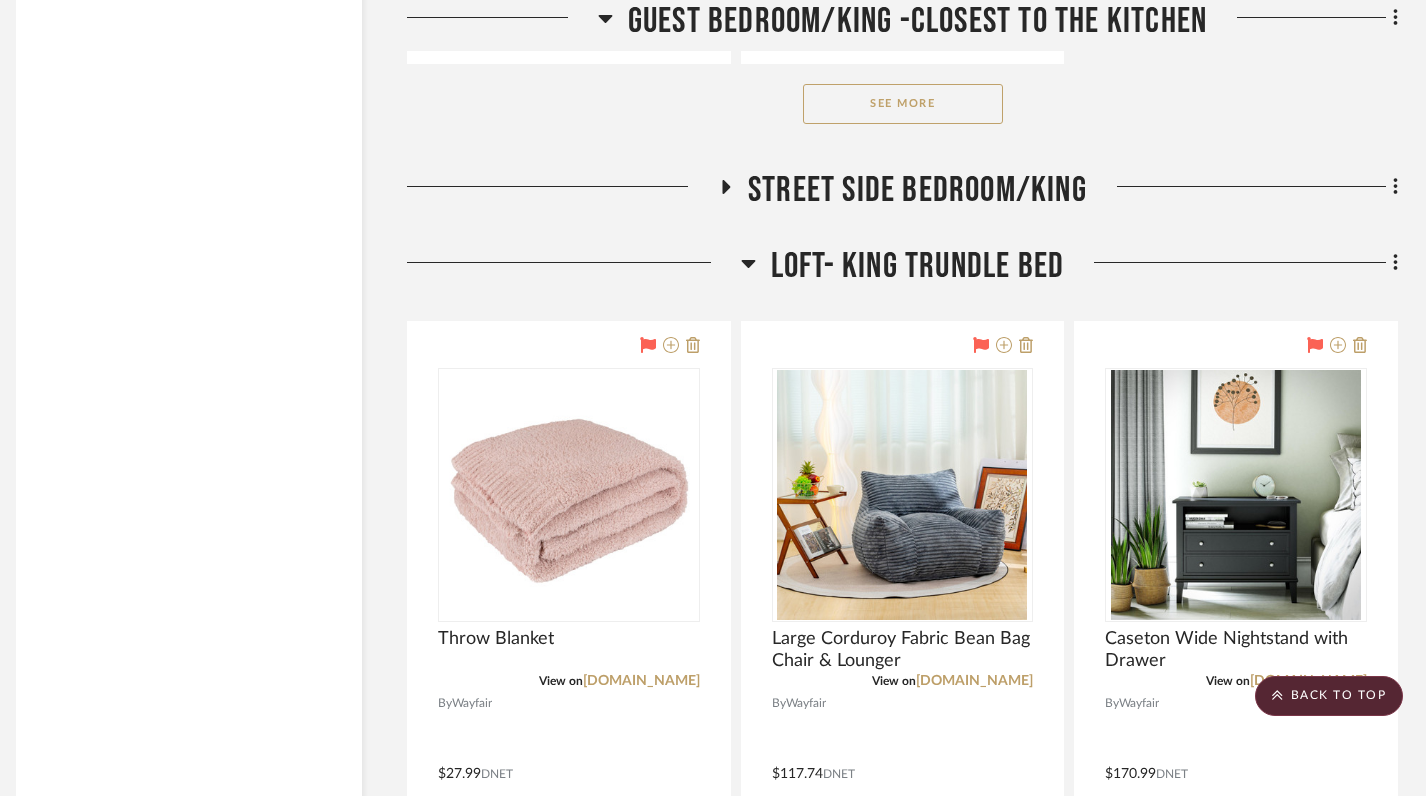 scroll, scrollTop: 10051, scrollLeft: 14, axis: both 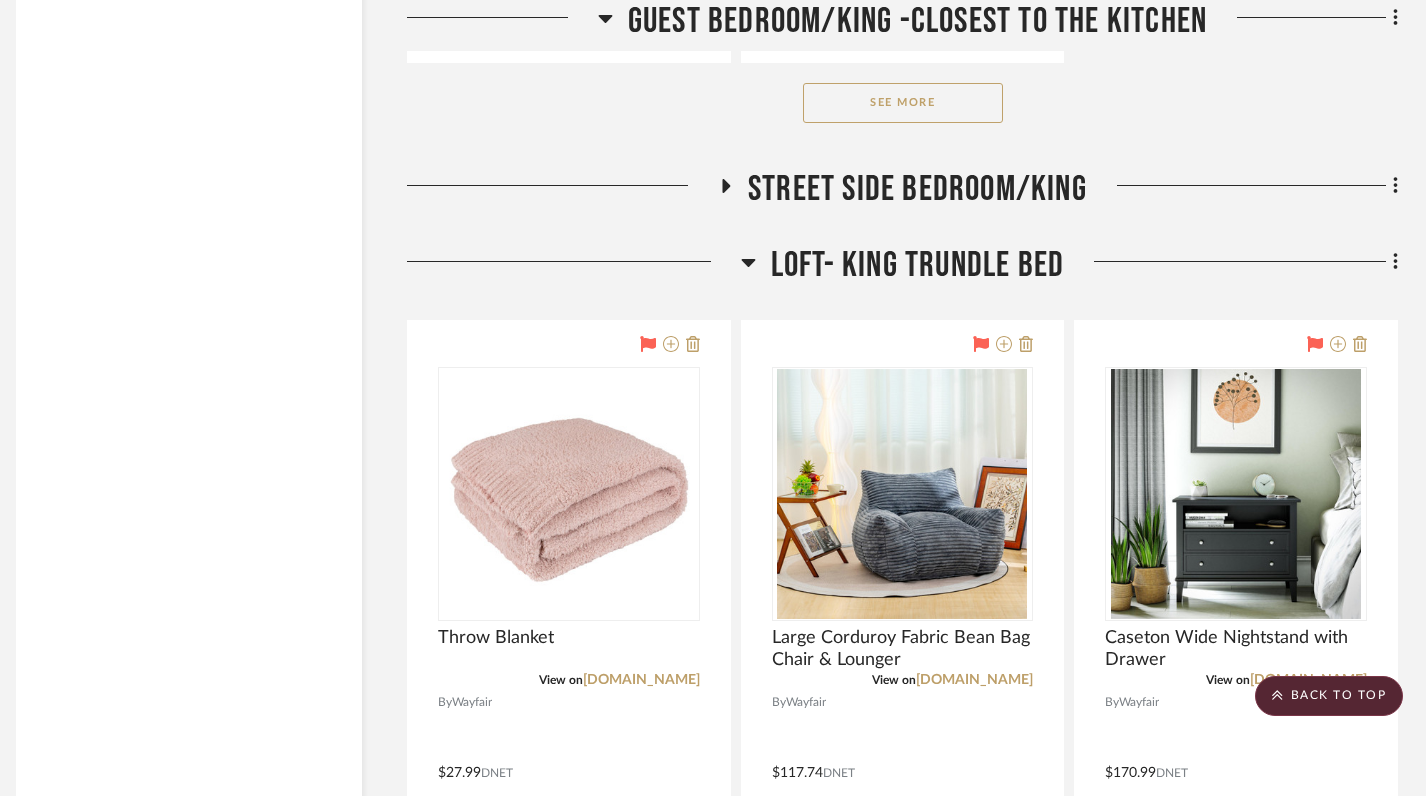 click on "See More" 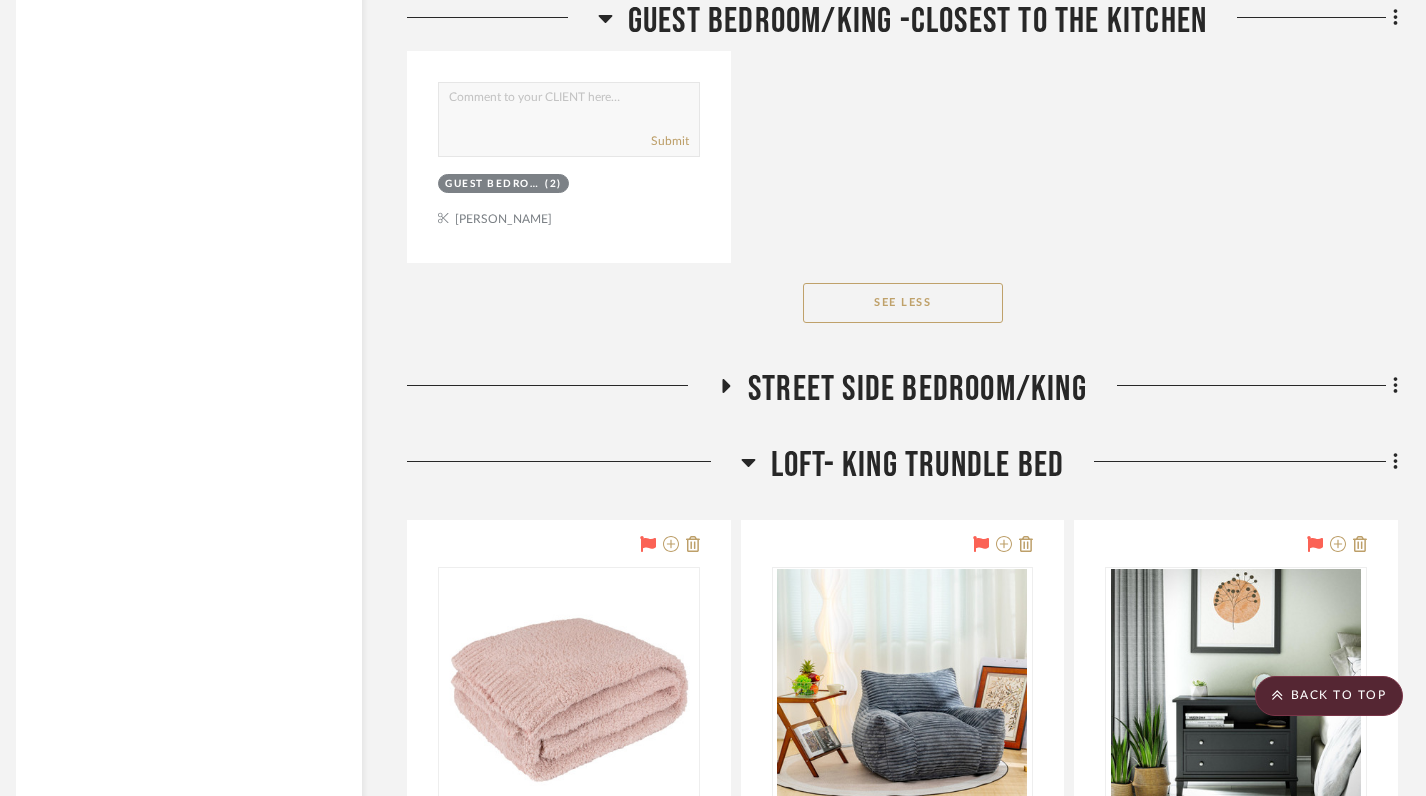 scroll, scrollTop: 12529, scrollLeft: 14, axis: both 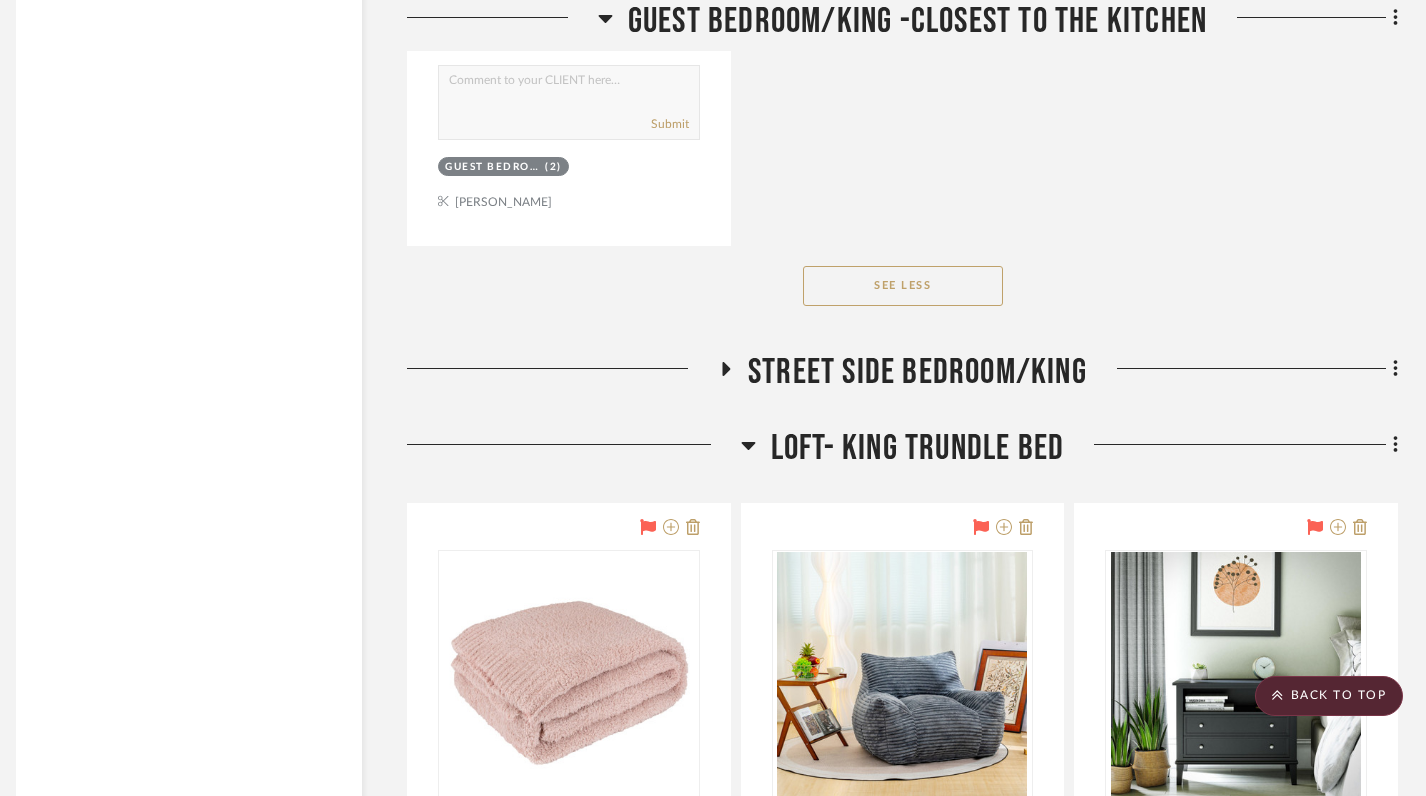 click 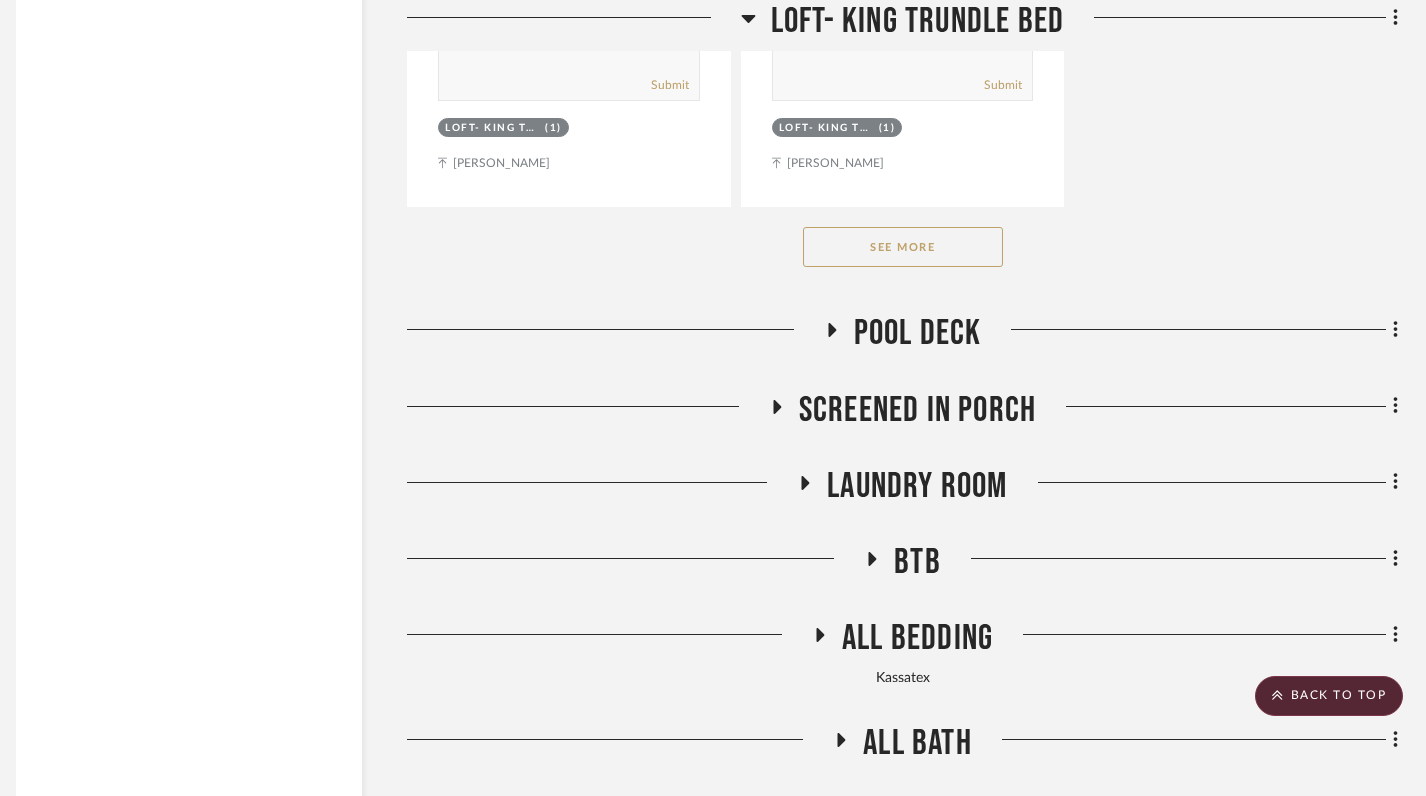 scroll, scrollTop: 18221, scrollLeft: 14, axis: both 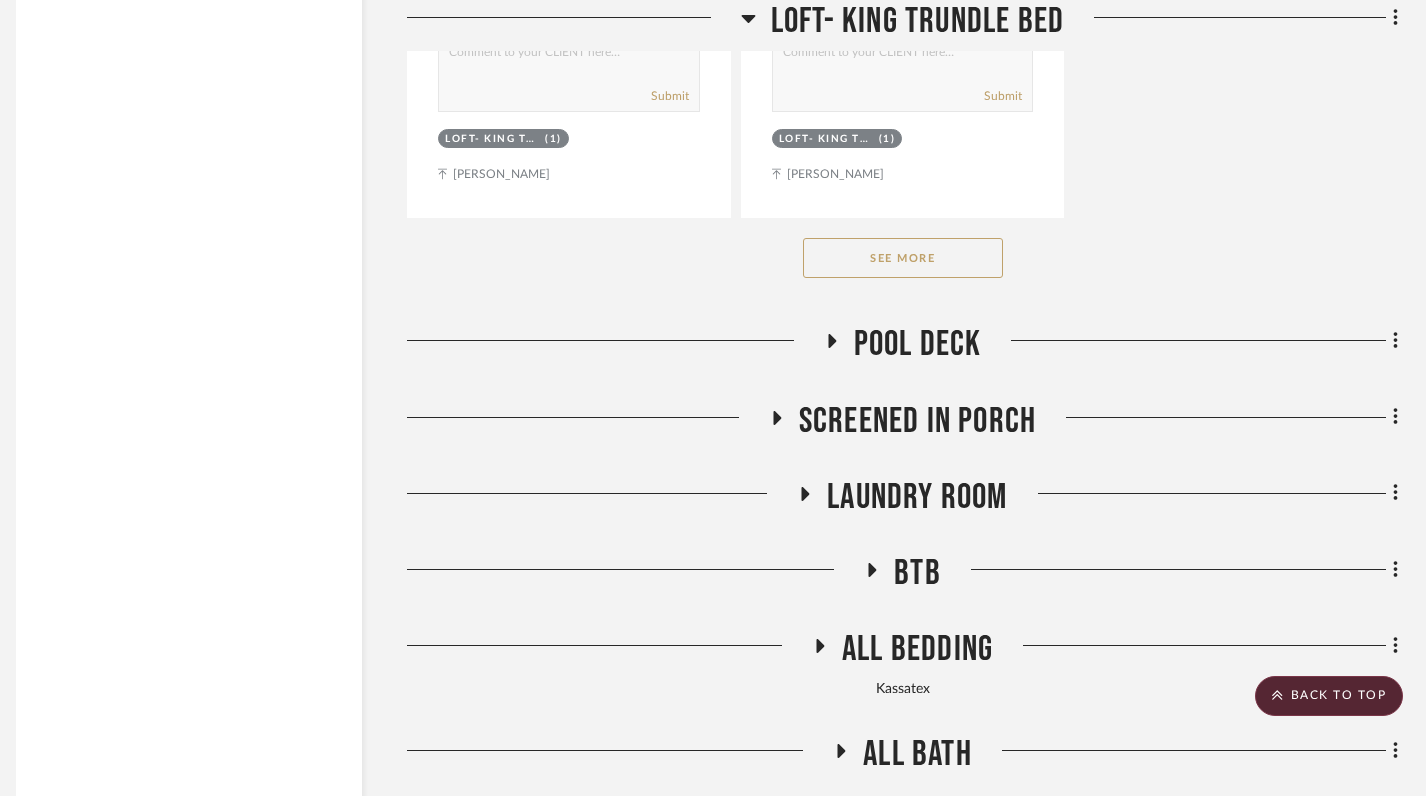 click on "See More" 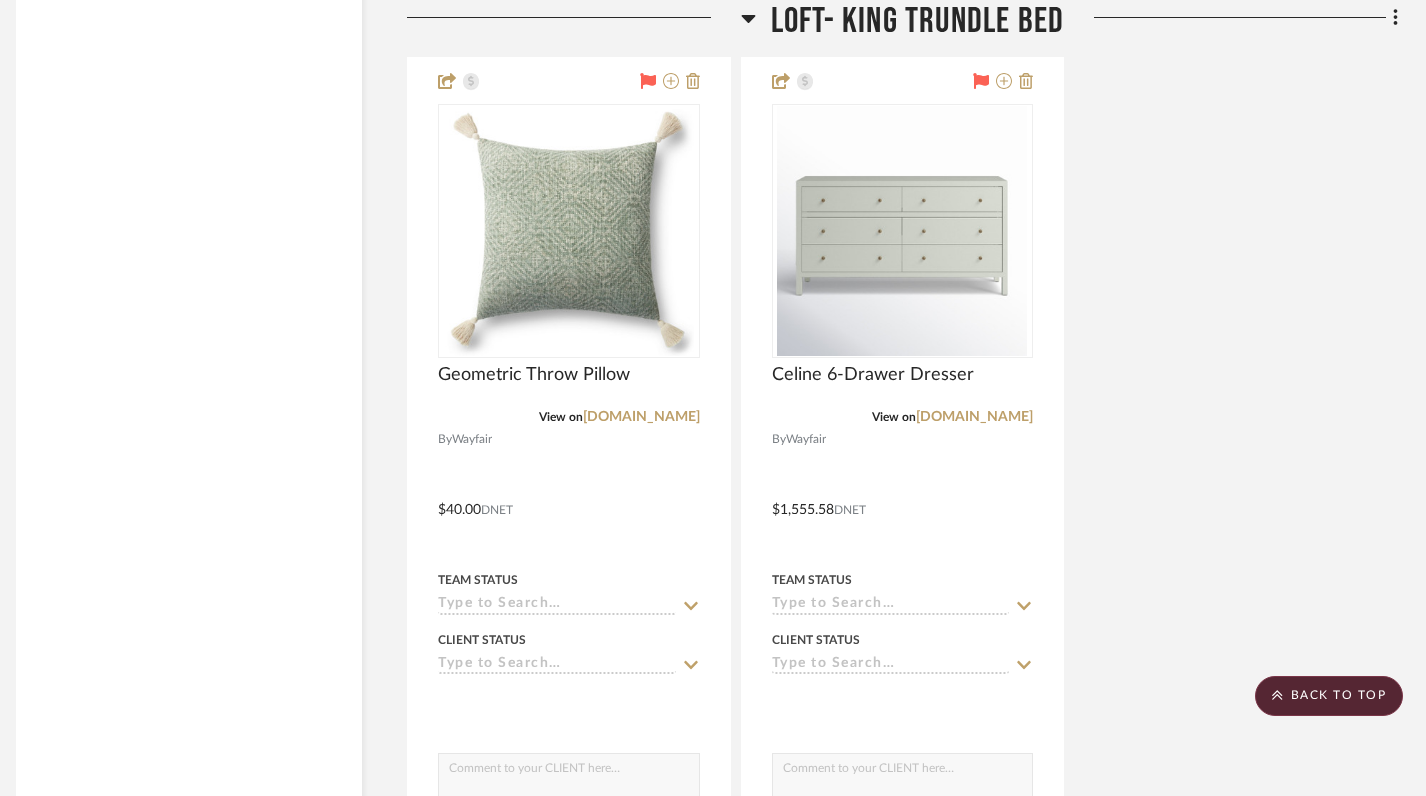 scroll, scrollTop: 21054, scrollLeft: 14, axis: both 